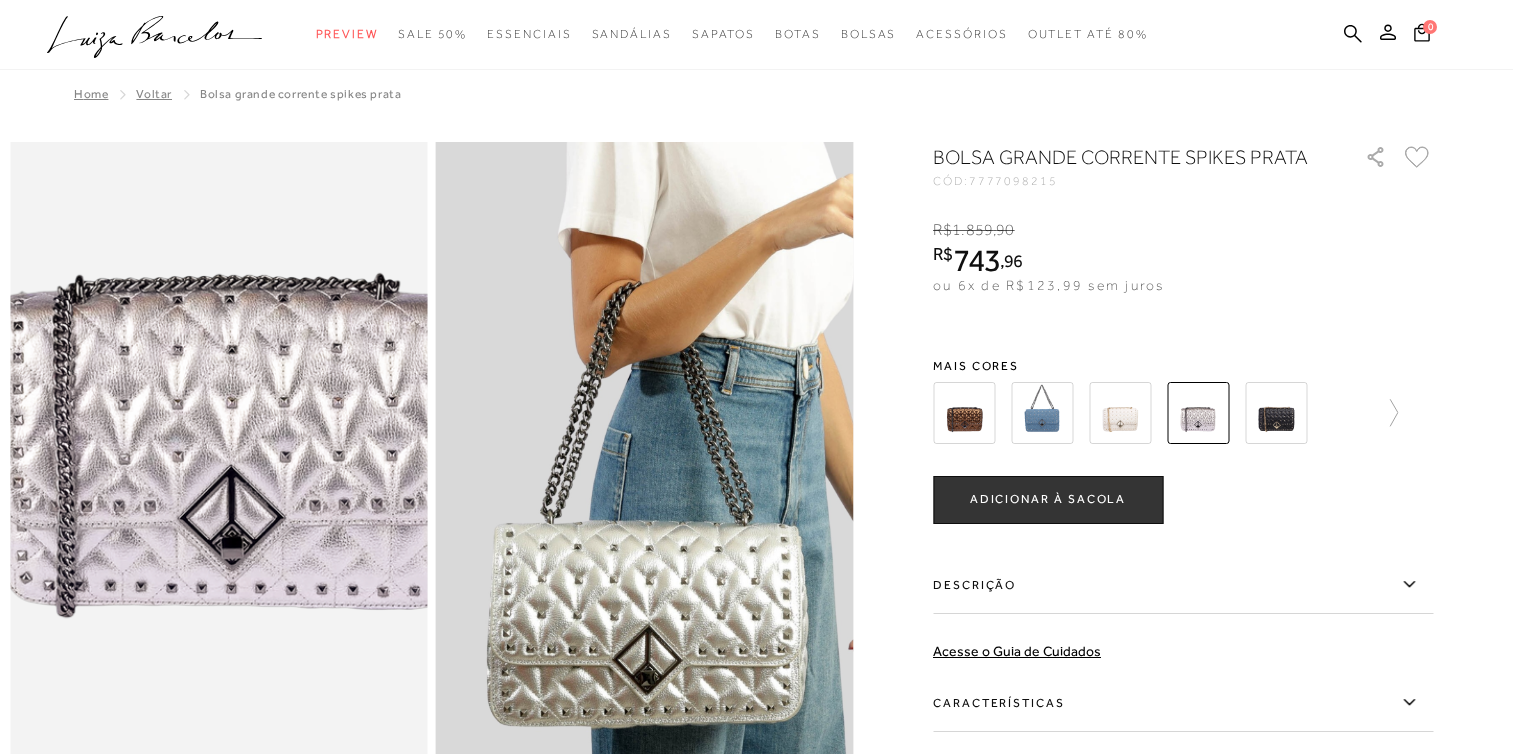 scroll, scrollTop: 0, scrollLeft: 0, axis: both 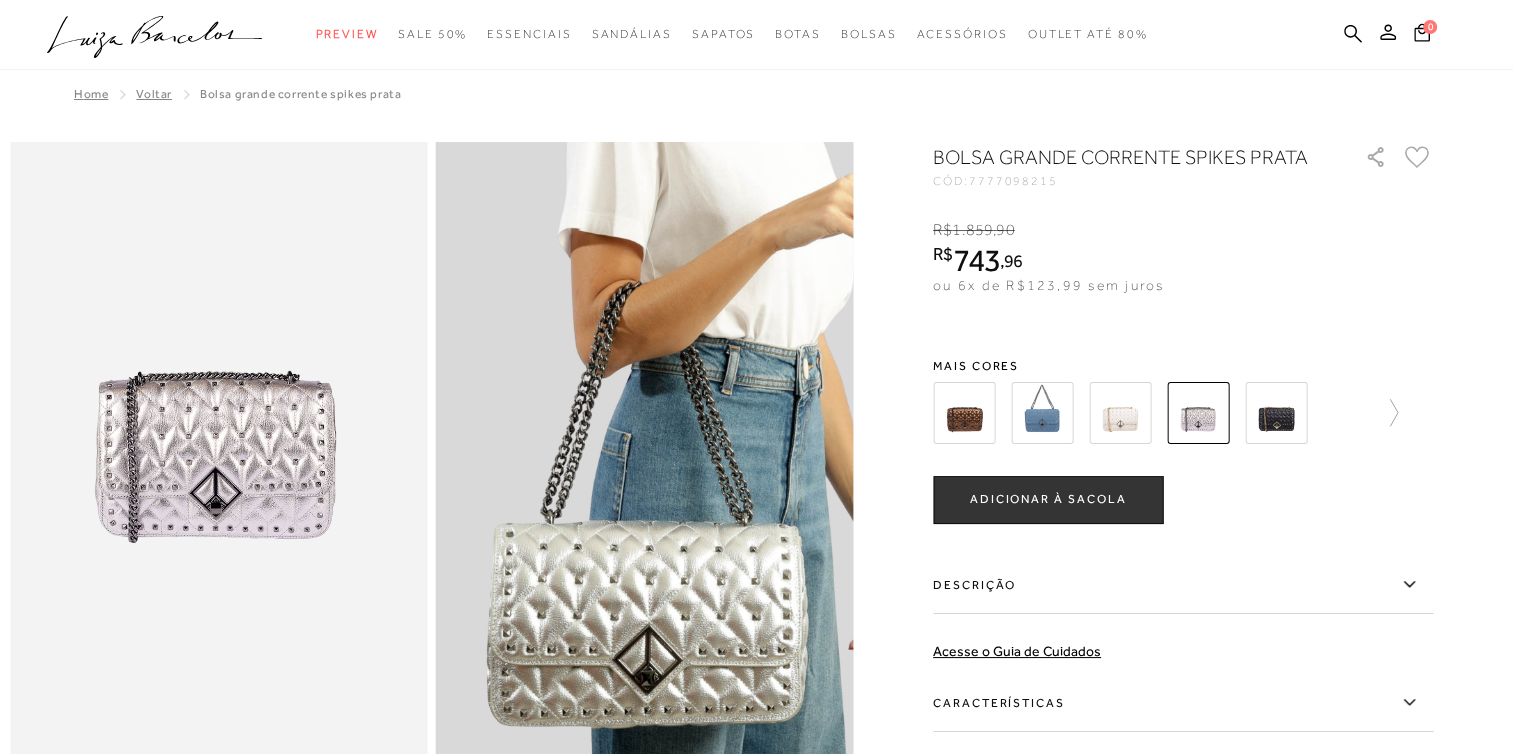 click on "Voltar" at bounding box center [154, 94] 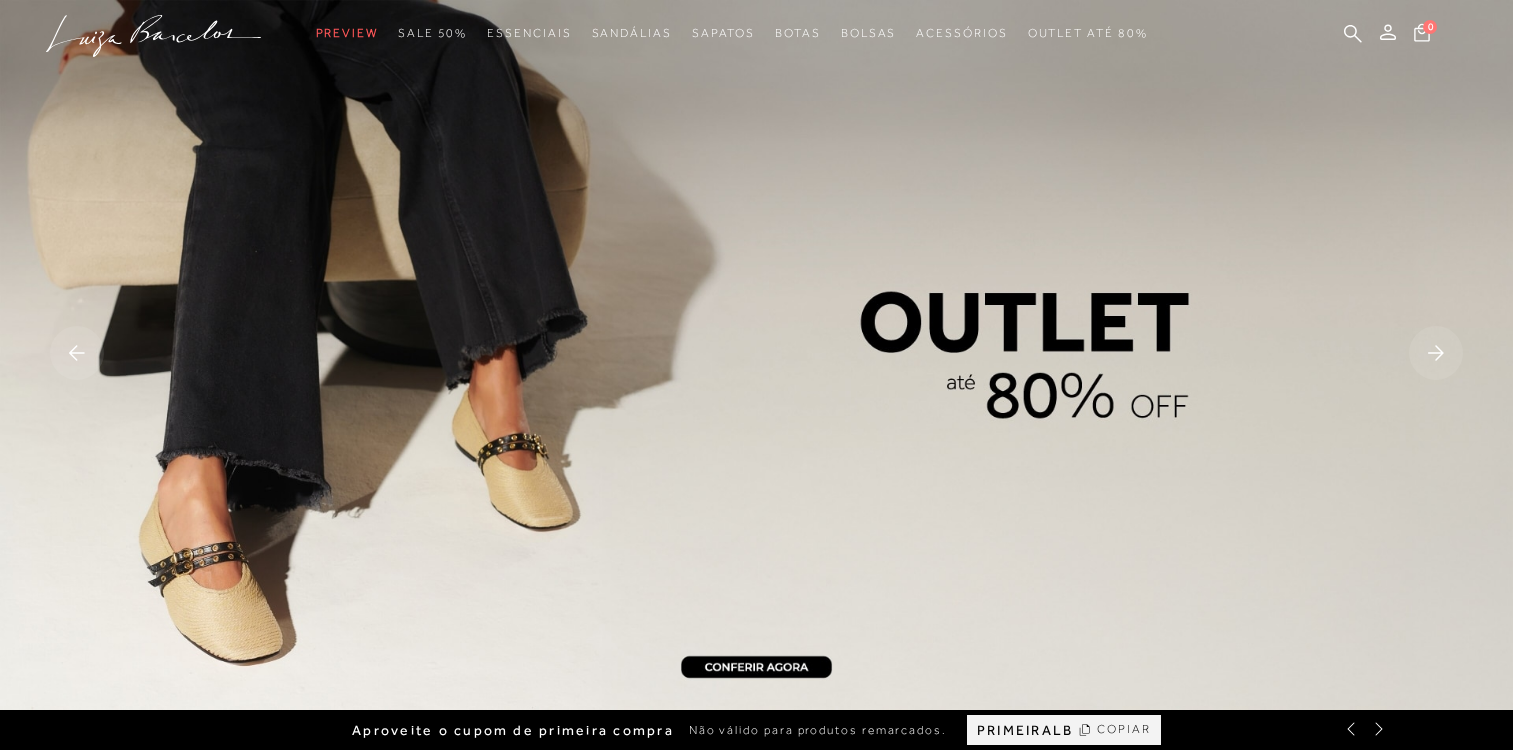 scroll, scrollTop: 0, scrollLeft: 0, axis: both 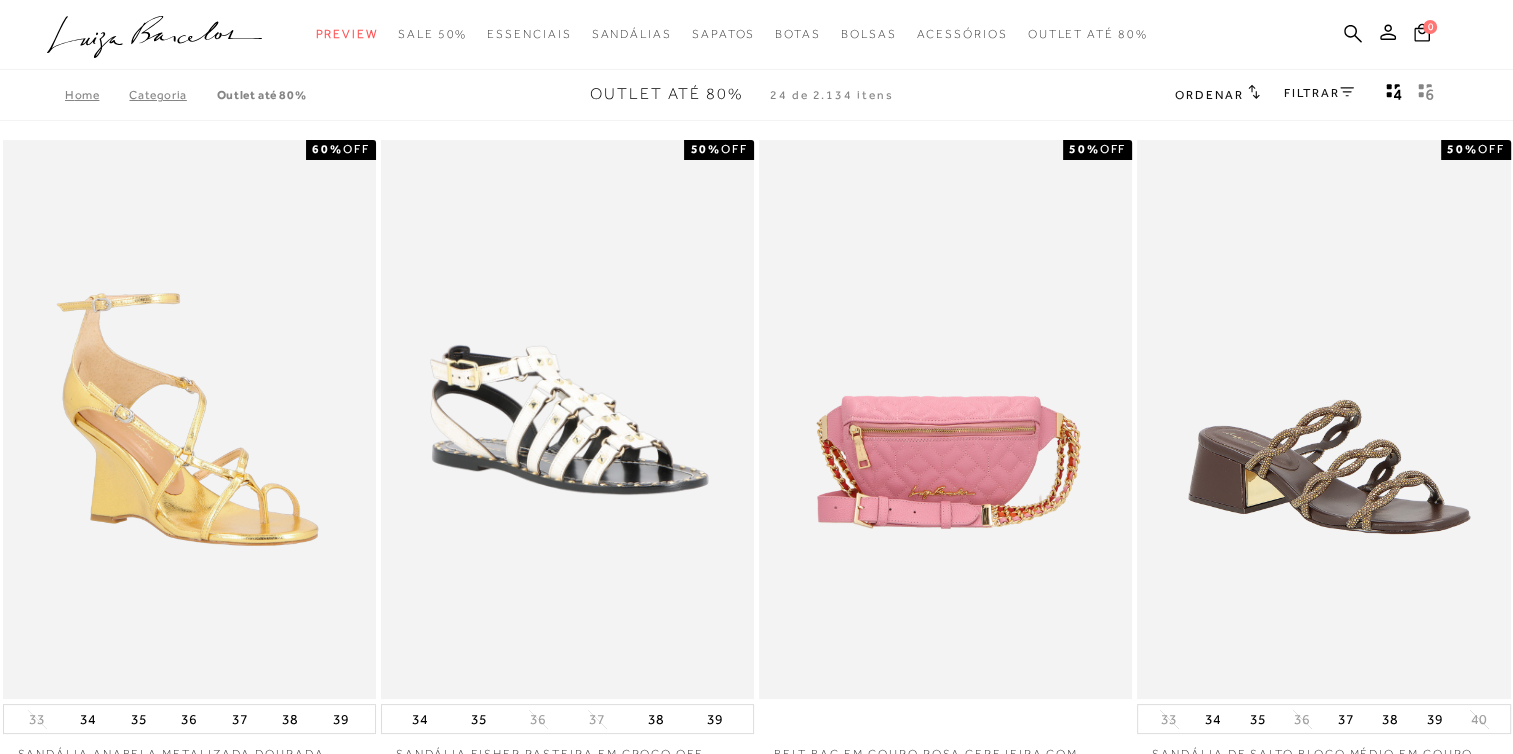 click on "FILTRAR" at bounding box center [1319, 93] 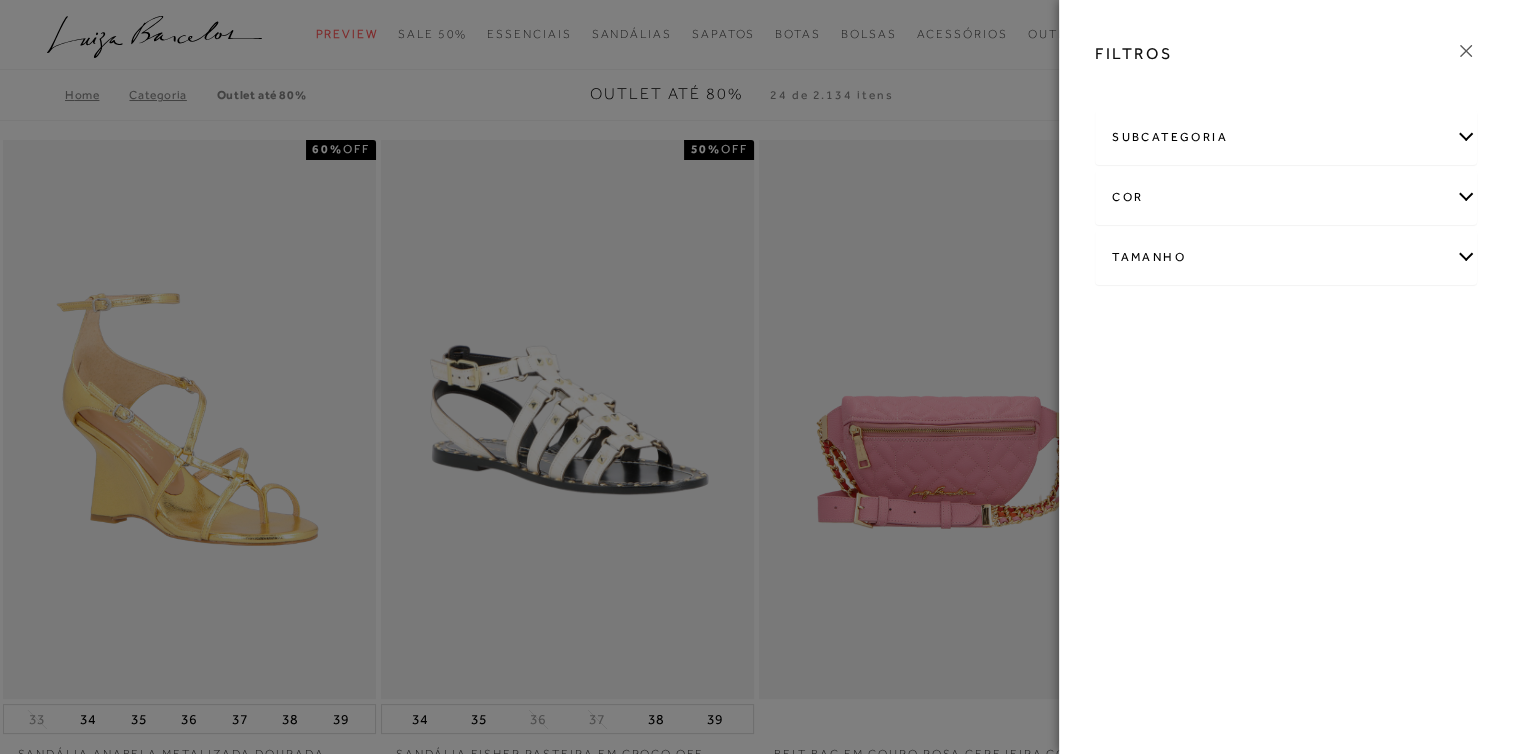 click on "cor" at bounding box center [1286, 197] 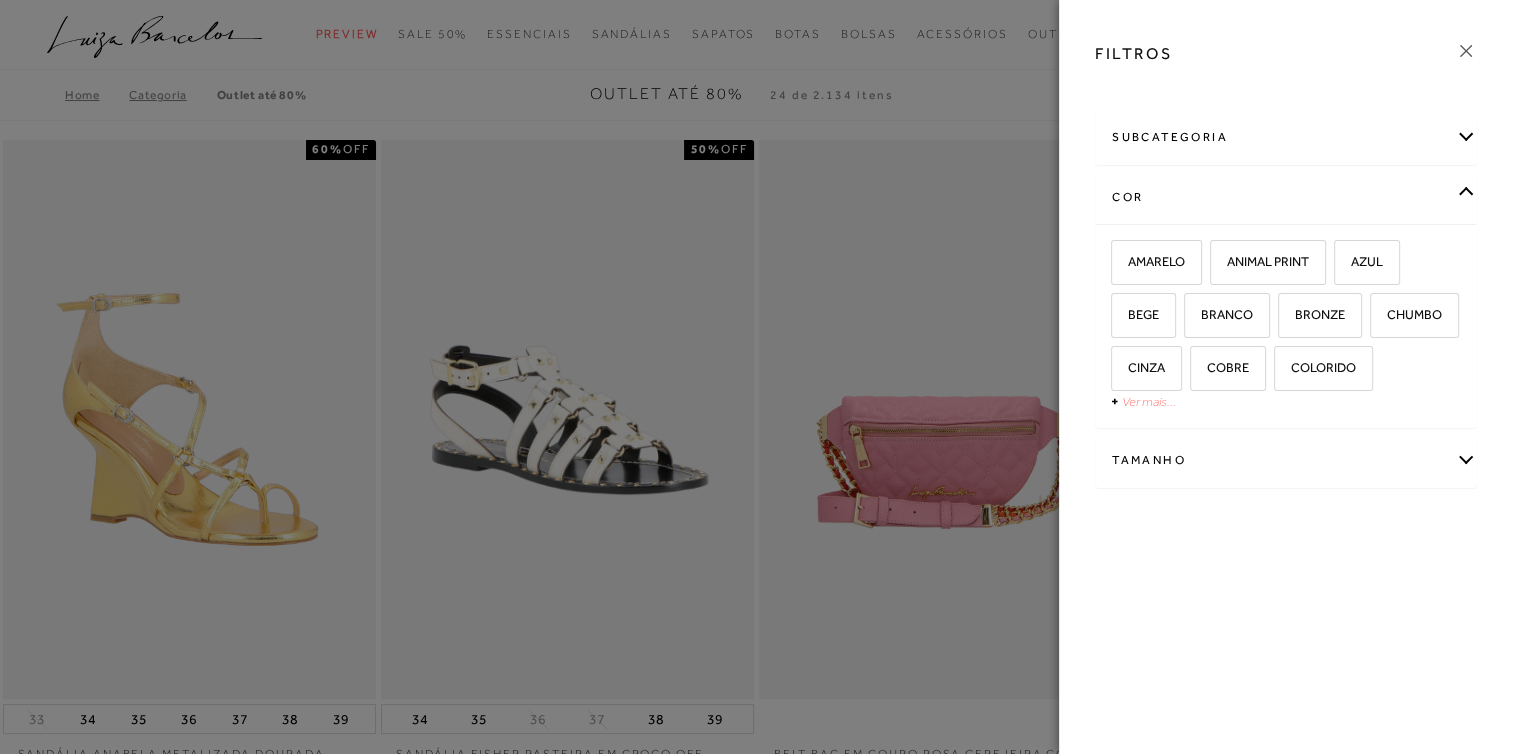 click on "Ver mais..." at bounding box center (1149, 401) 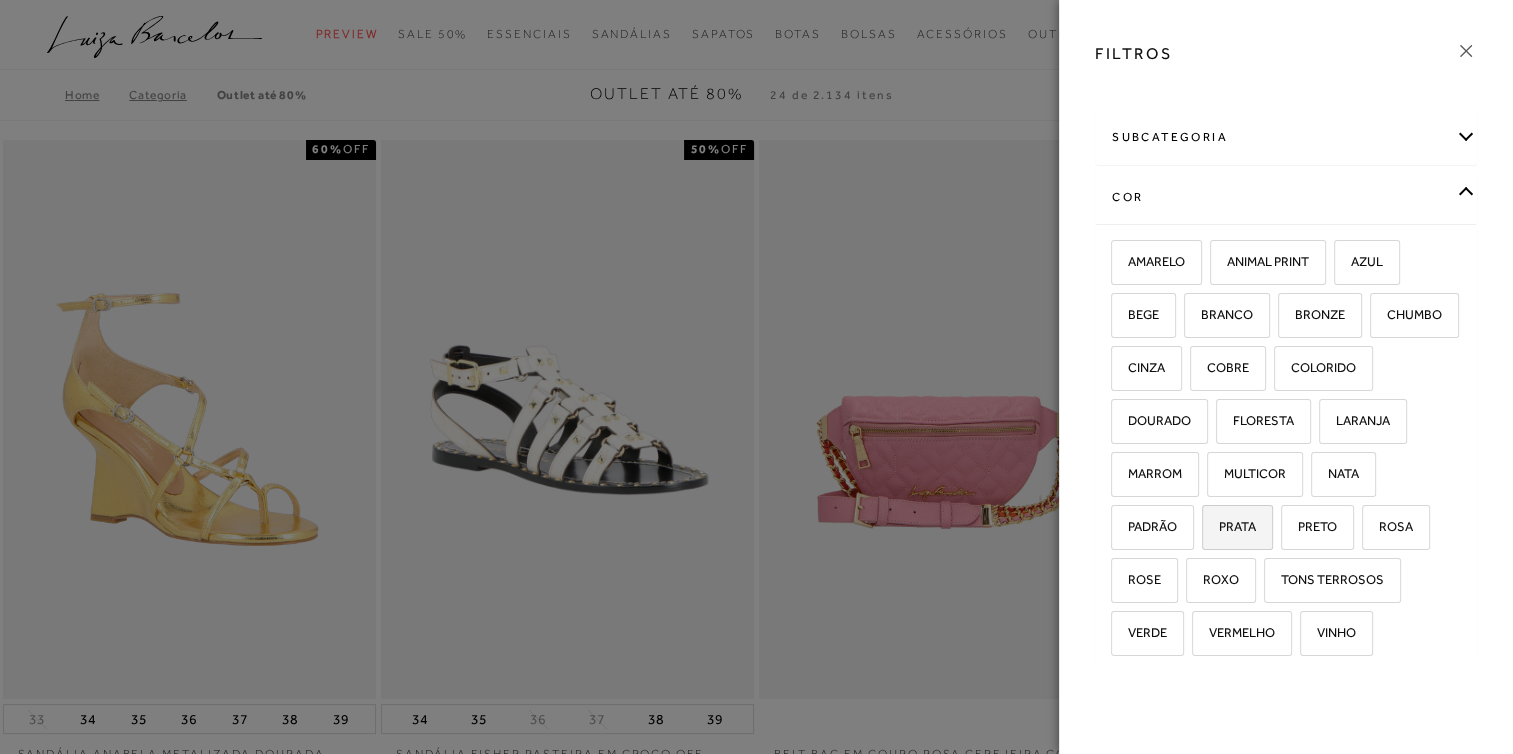 click on "PRATA" at bounding box center [1230, 526] 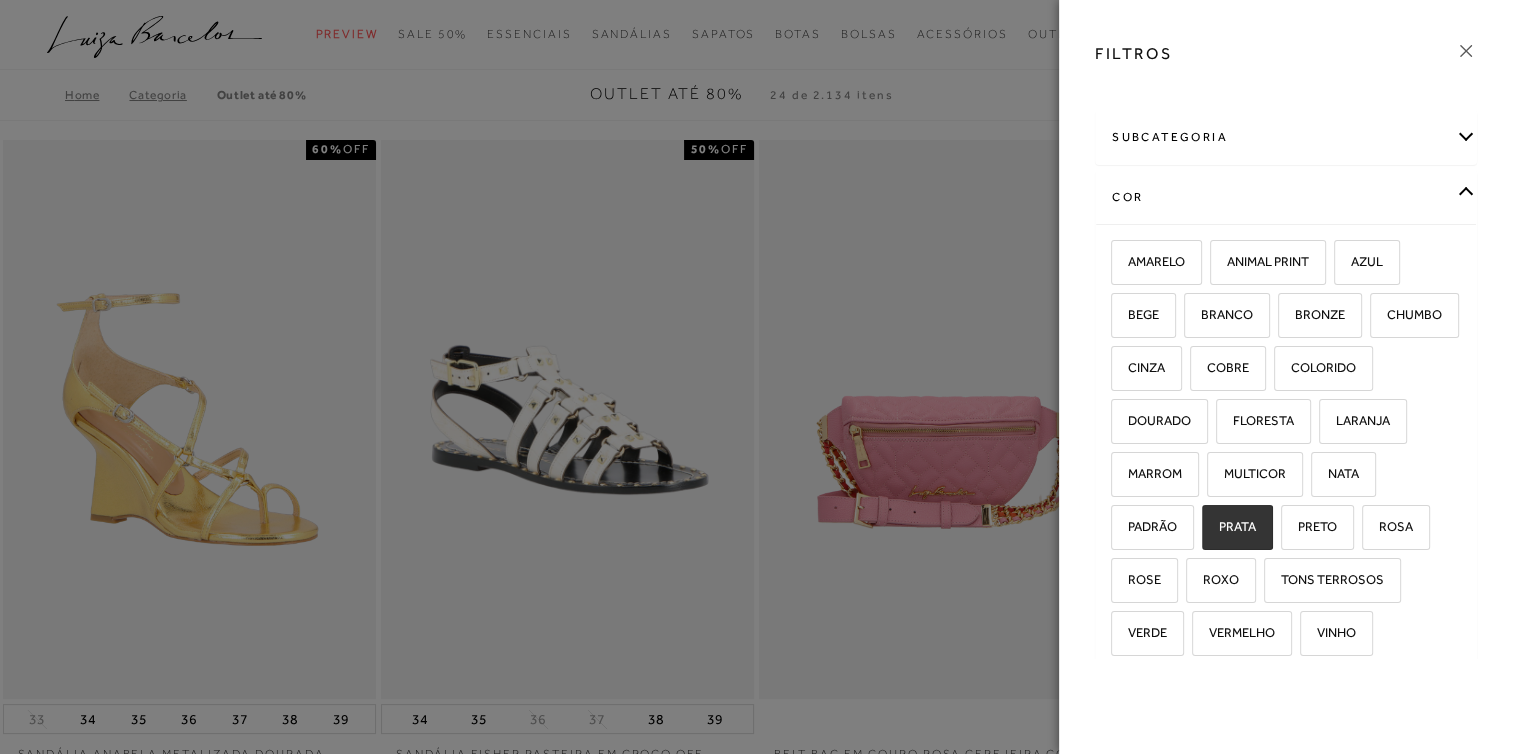 checkbox on "true" 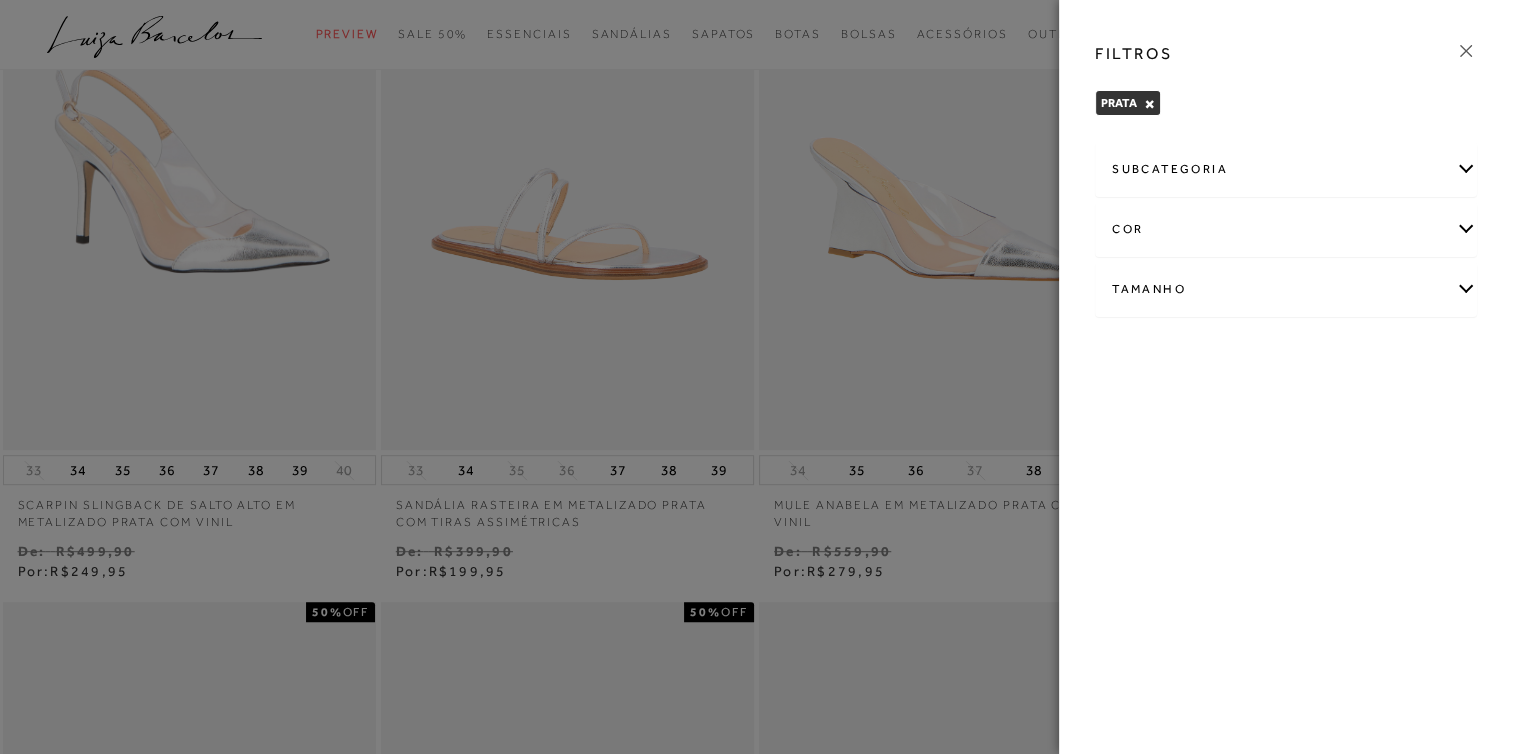 scroll, scrollTop: 1076, scrollLeft: 0, axis: vertical 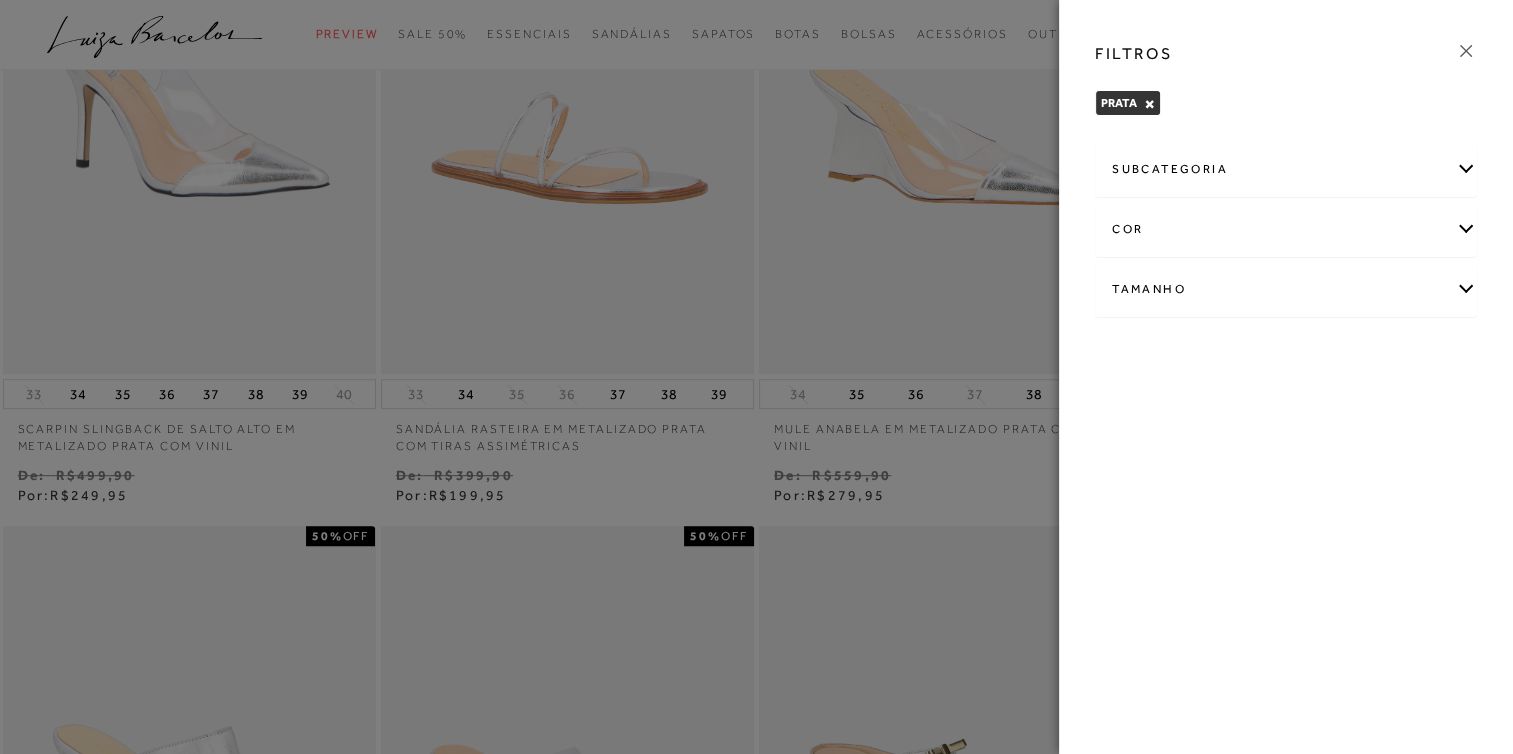 click 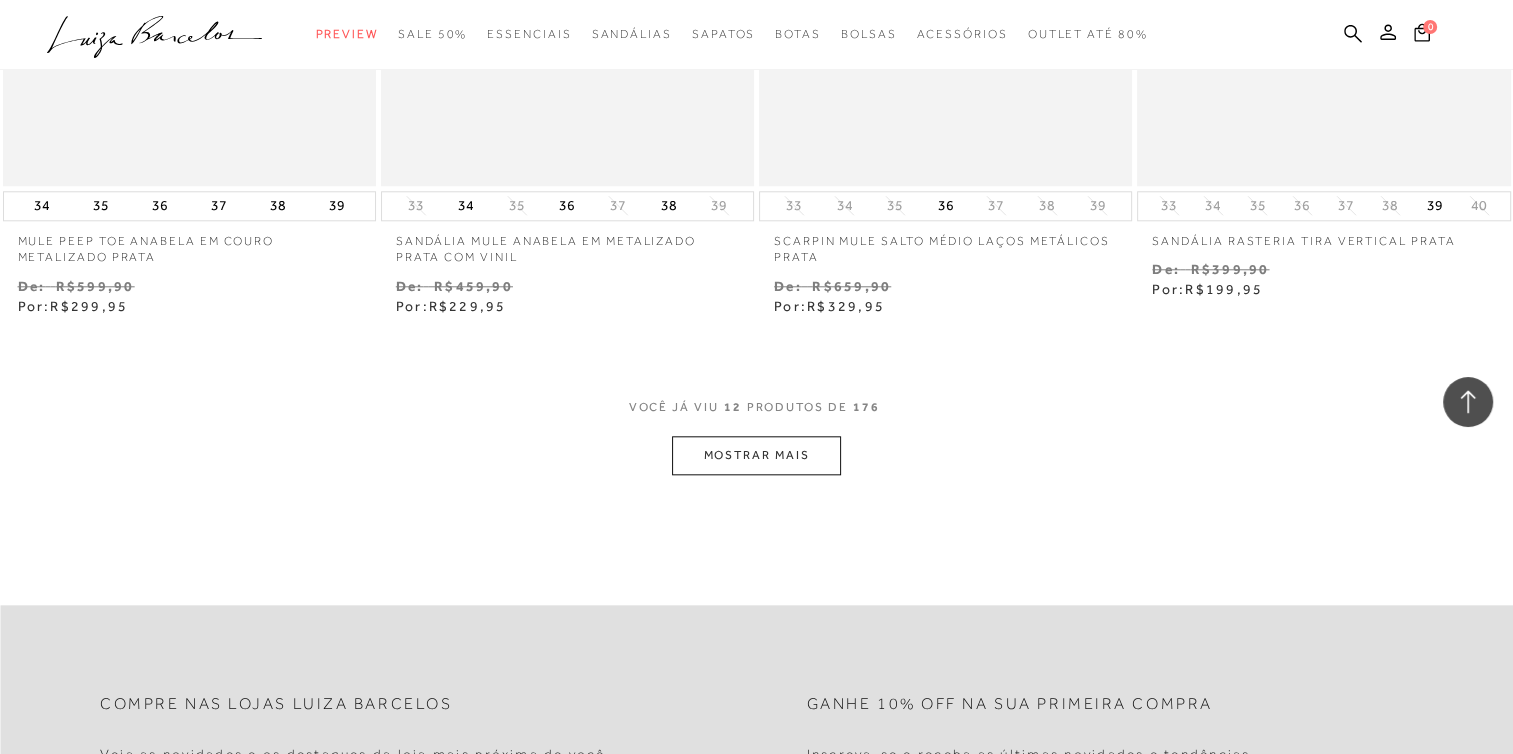 scroll, scrollTop: 2000, scrollLeft: 0, axis: vertical 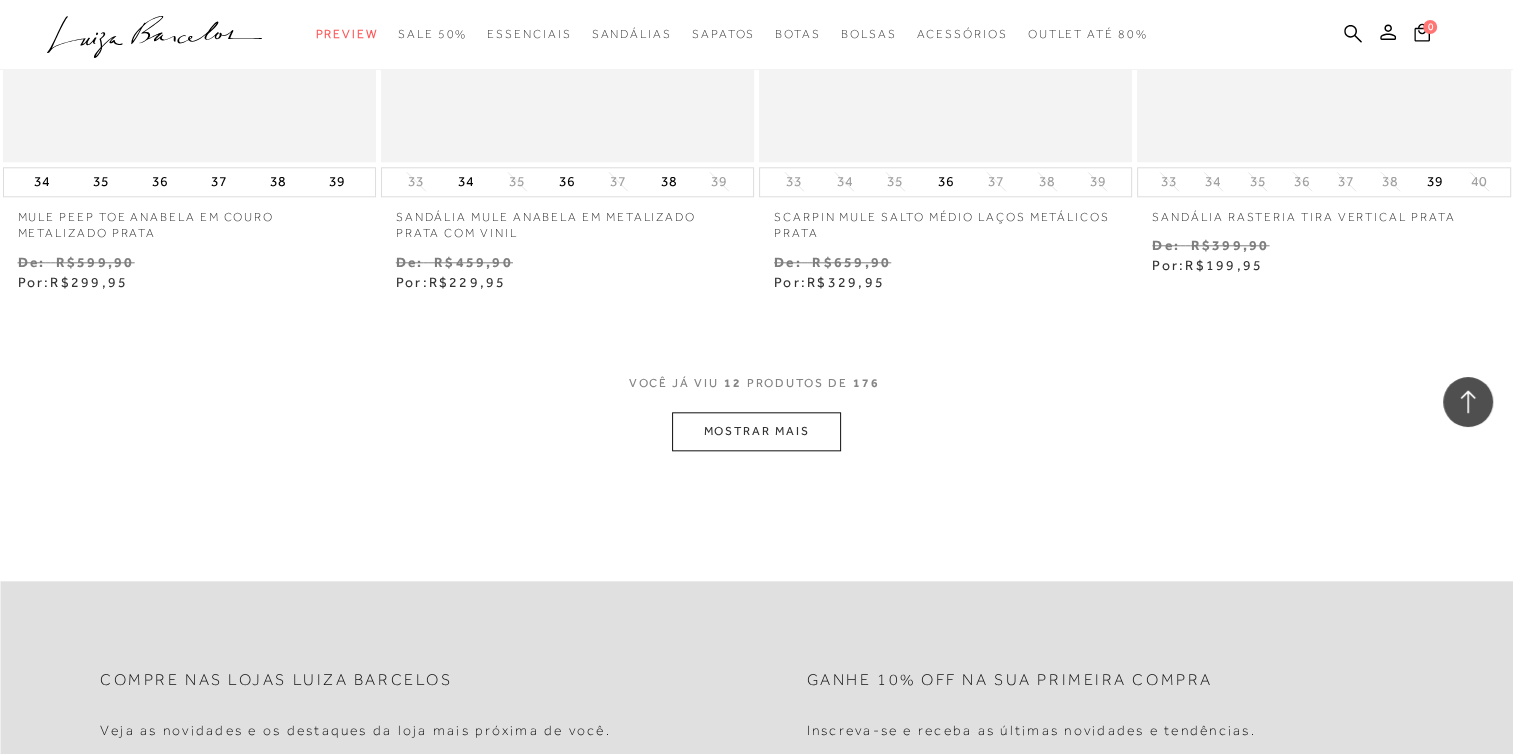 click on "MOSTRAR MAIS" at bounding box center [756, 431] 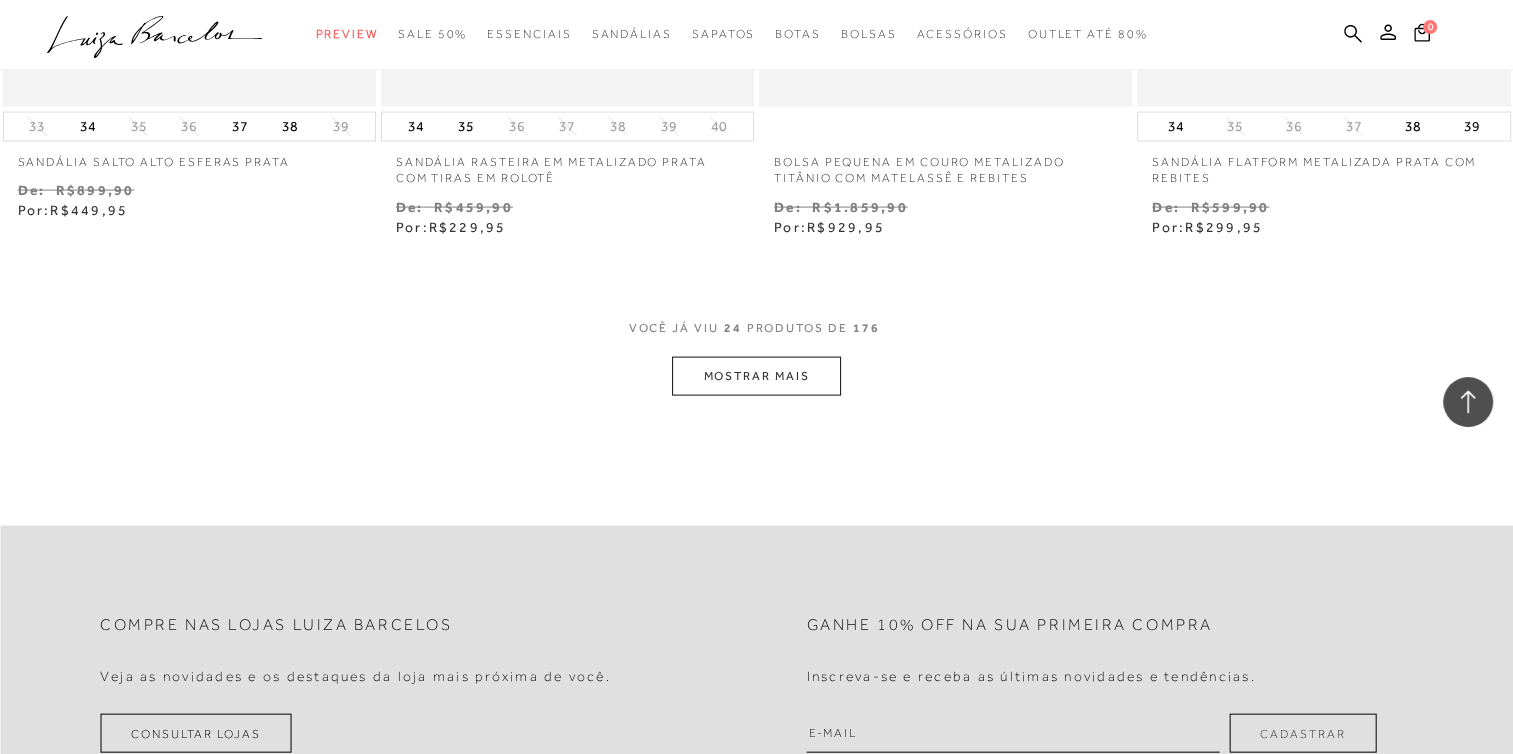 scroll, scrollTop: 4200, scrollLeft: 0, axis: vertical 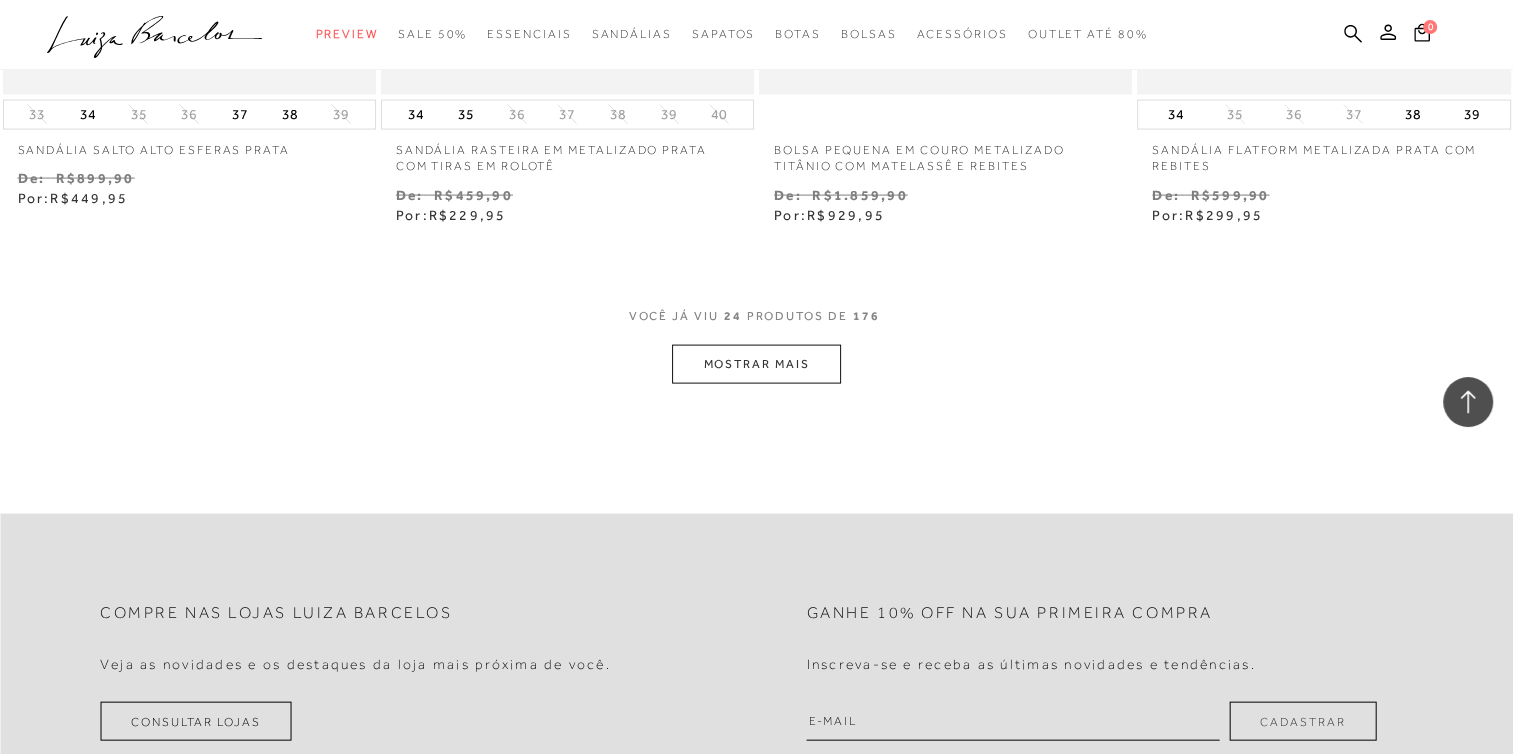 click on "MOSTRAR MAIS" at bounding box center (756, 364) 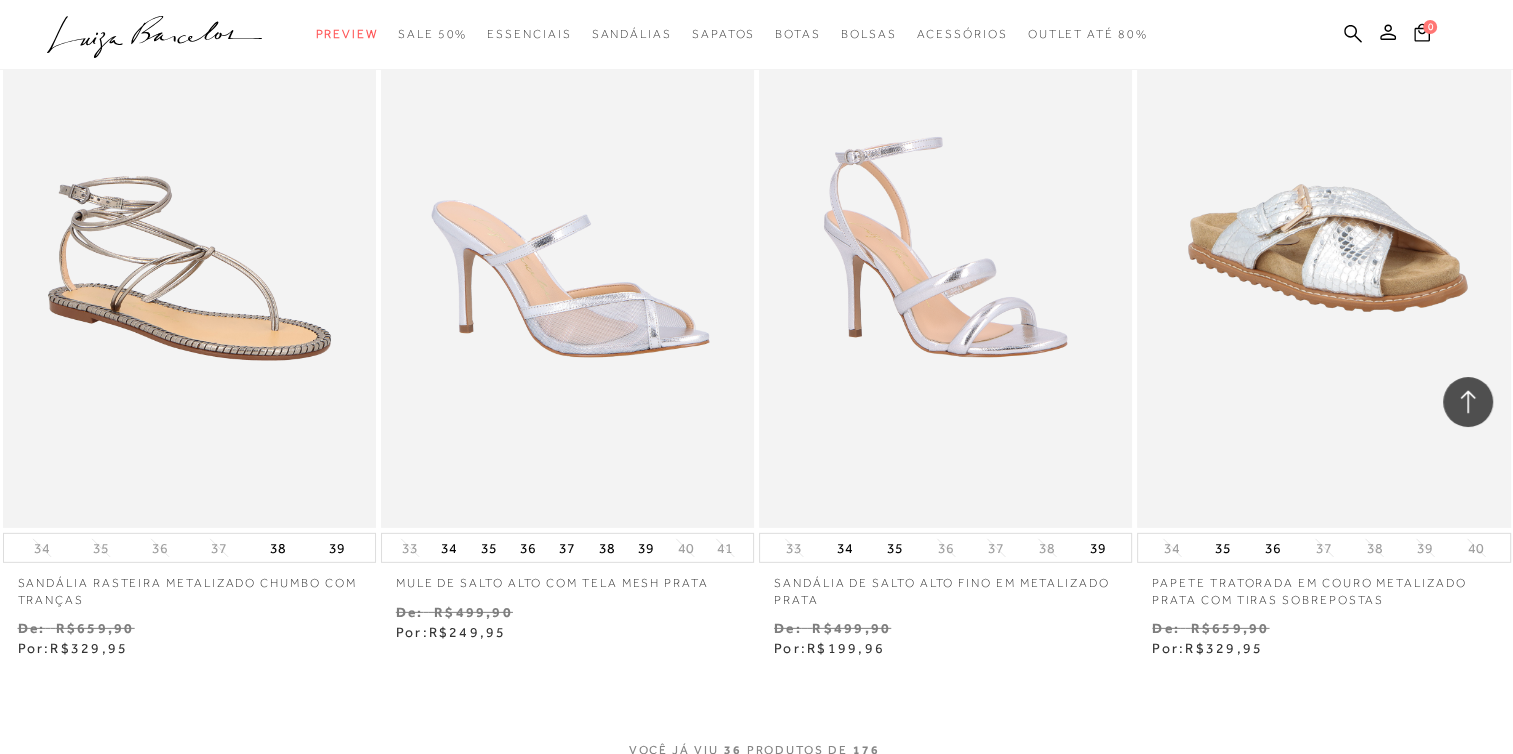 scroll, scrollTop: 6100, scrollLeft: 0, axis: vertical 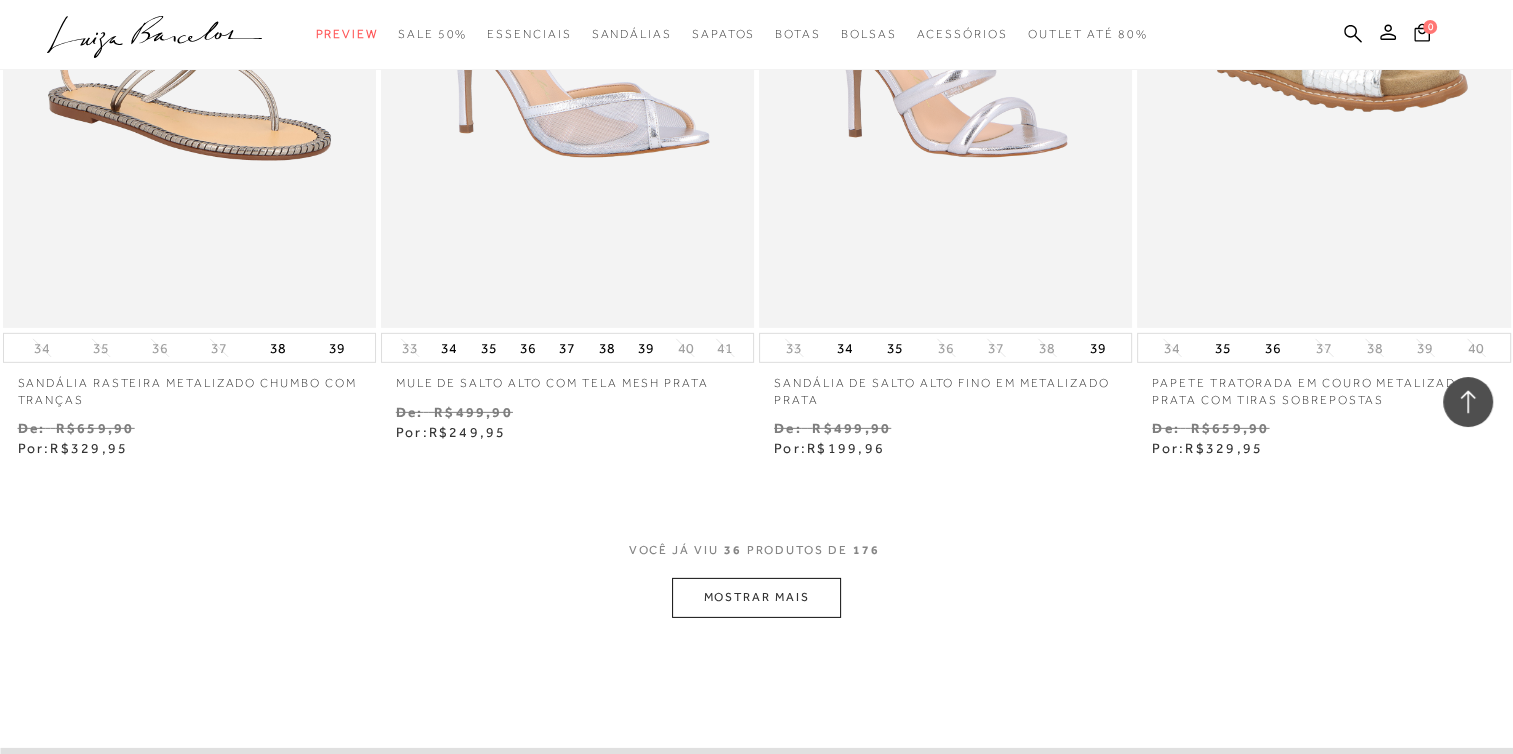 click on "MOSTRAR MAIS" at bounding box center [756, 597] 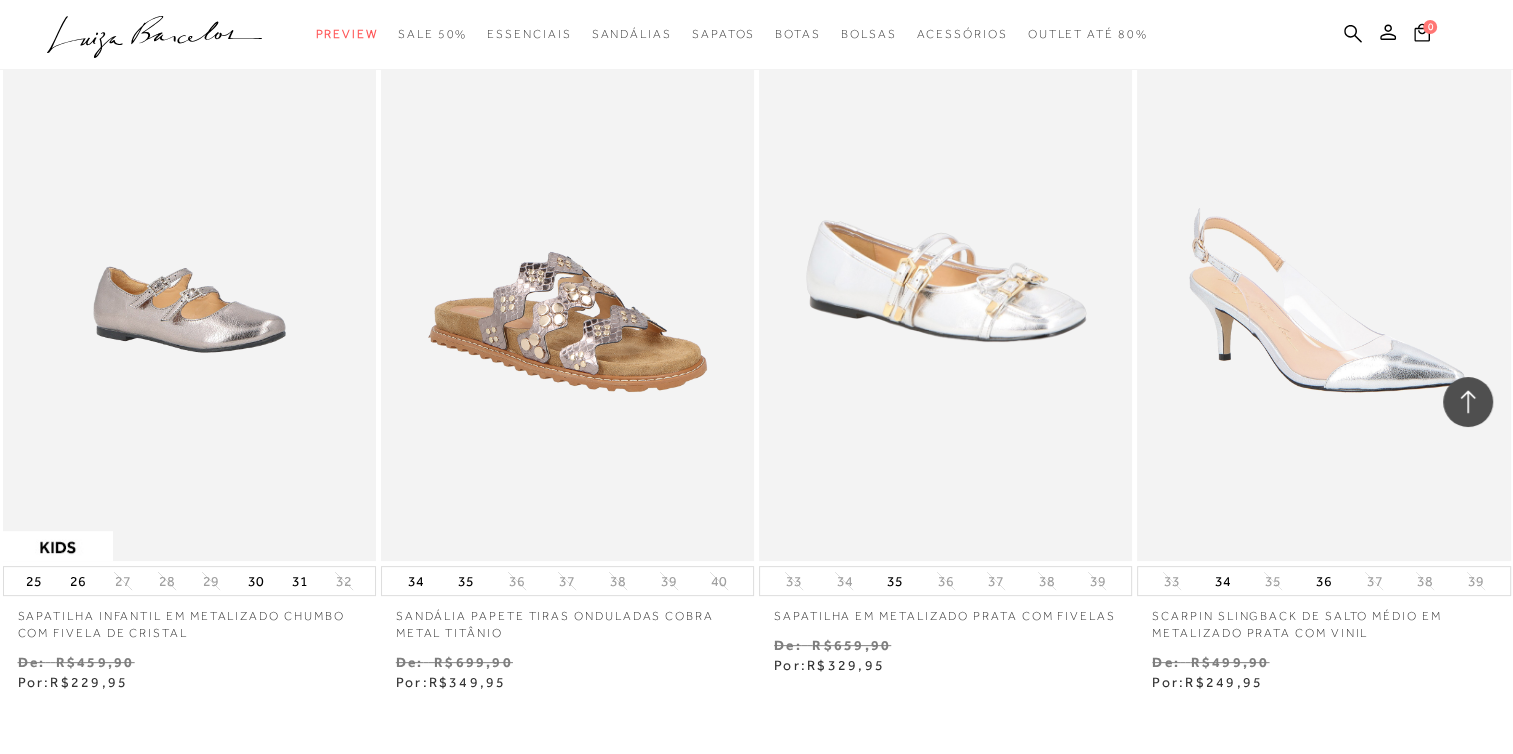 scroll, scrollTop: 8400, scrollLeft: 0, axis: vertical 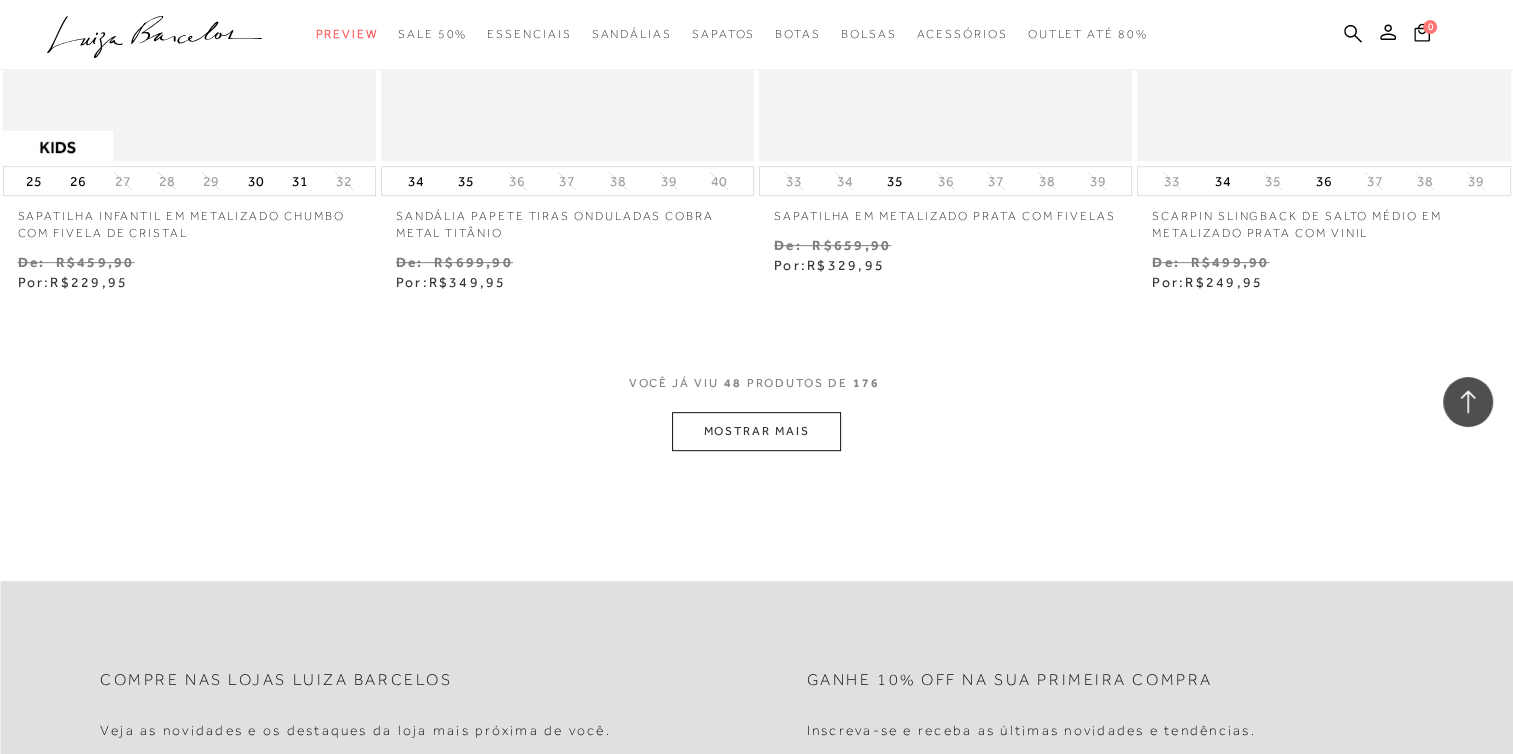 click on "MOSTRAR MAIS" at bounding box center [756, 431] 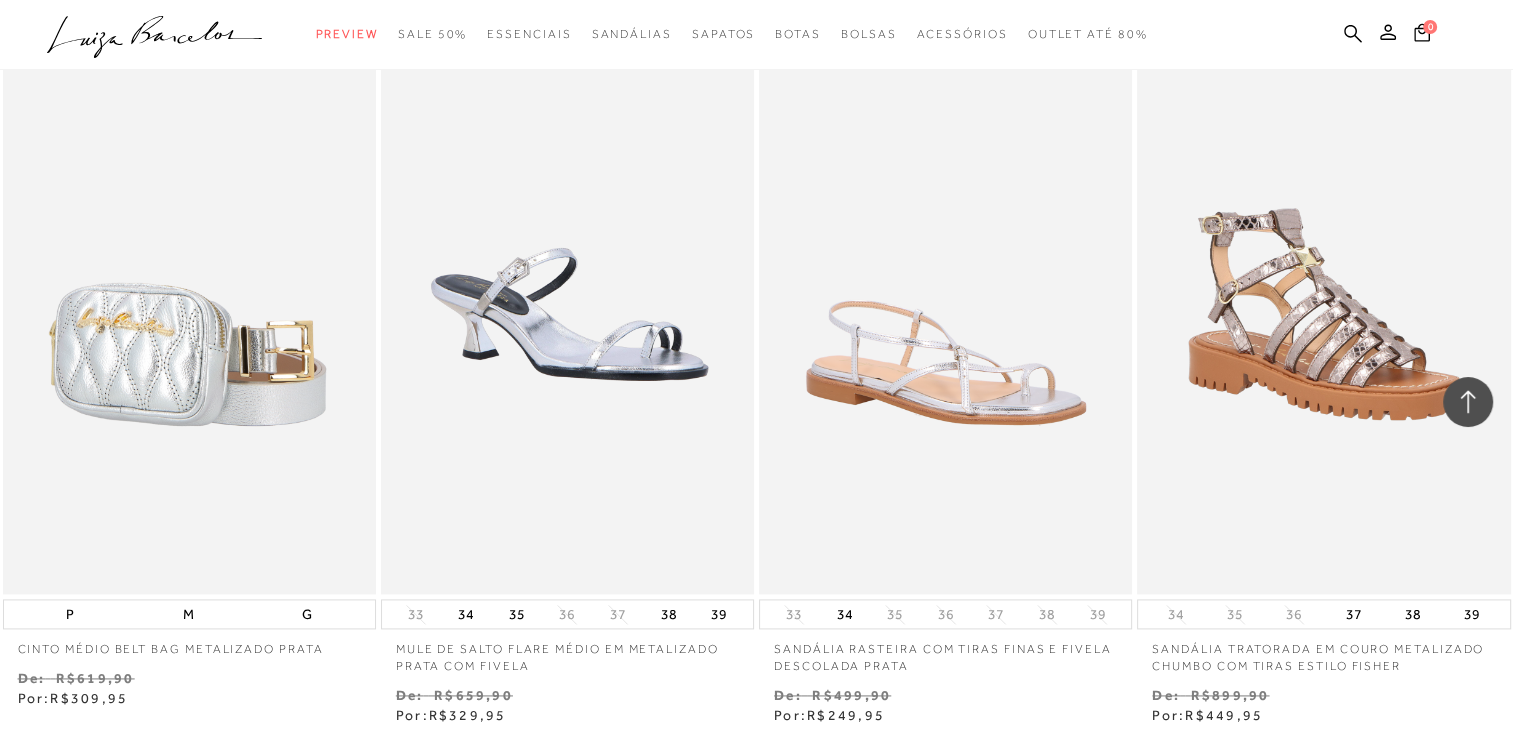 scroll, scrollTop: 10300, scrollLeft: 0, axis: vertical 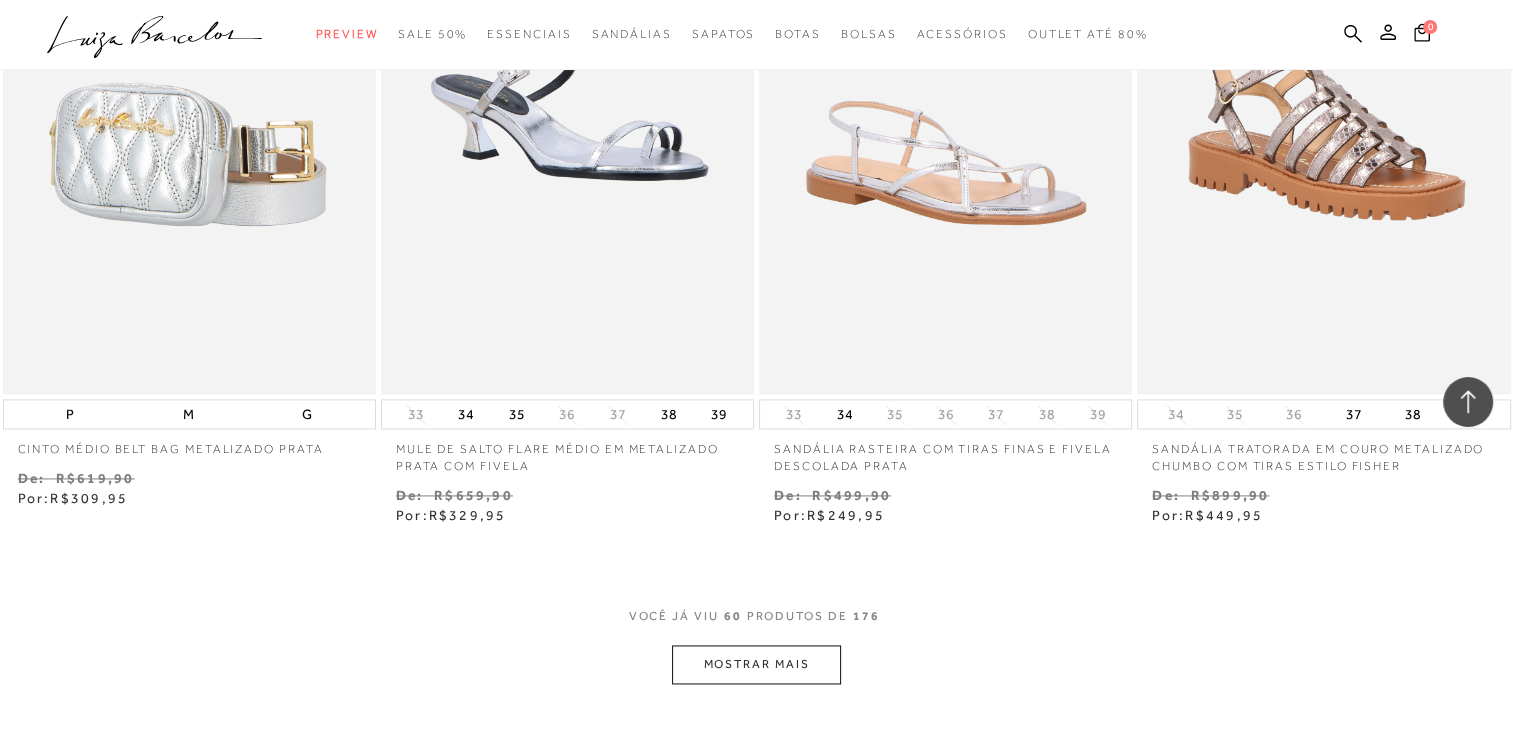 click on "MOSTRAR MAIS" at bounding box center (756, 664) 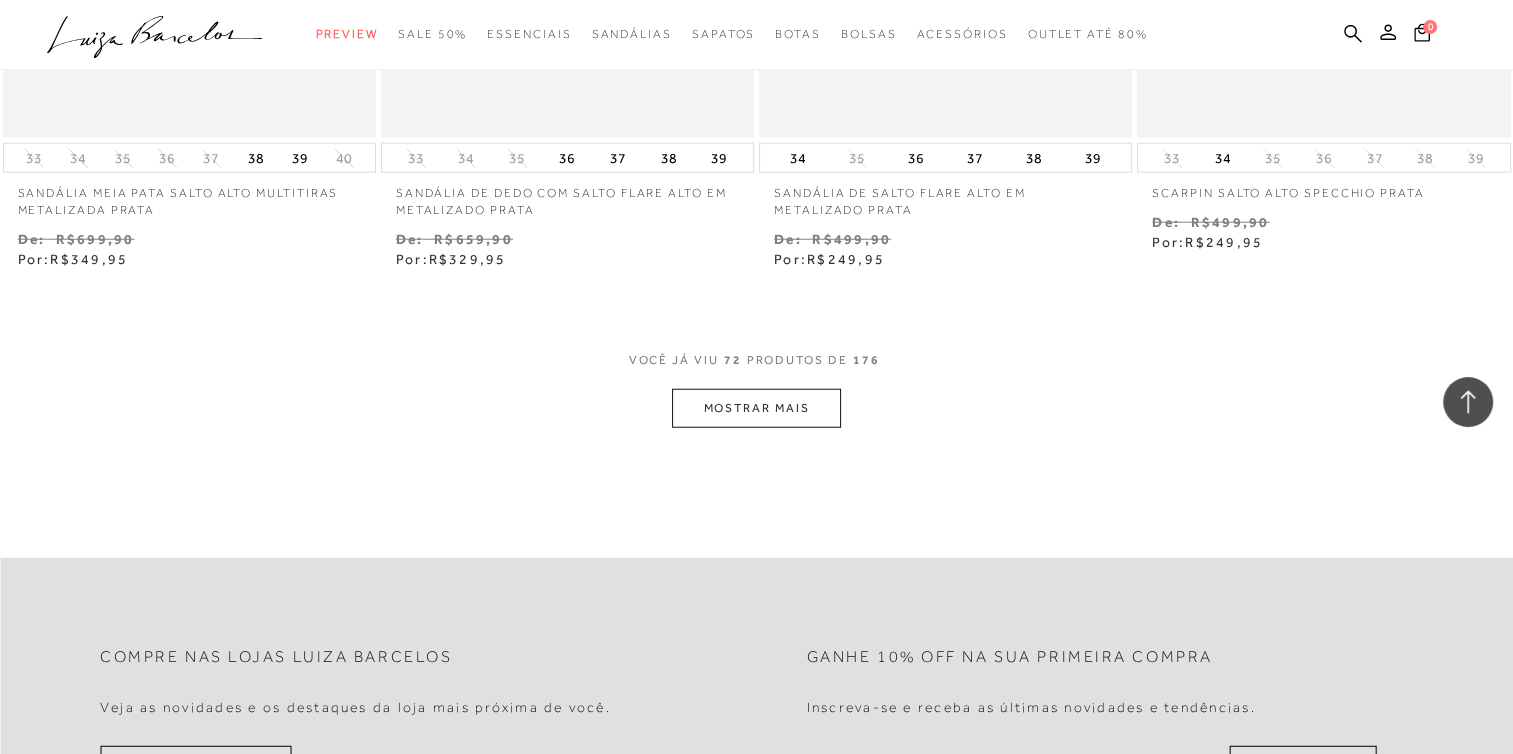 scroll, scrollTop: 12700, scrollLeft: 0, axis: vertical 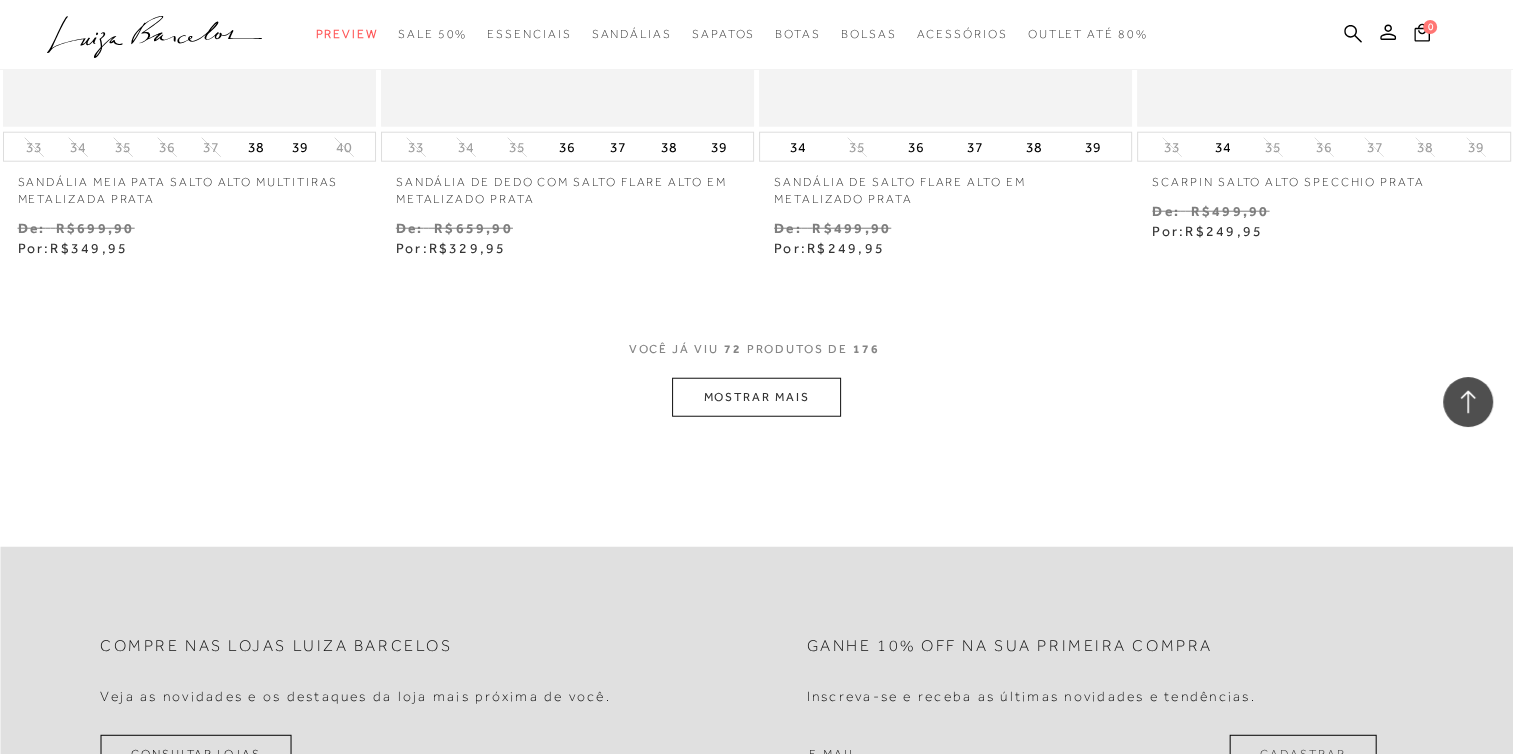 click on "MOSTRAR MAIS" at bounding box center (756, 397) 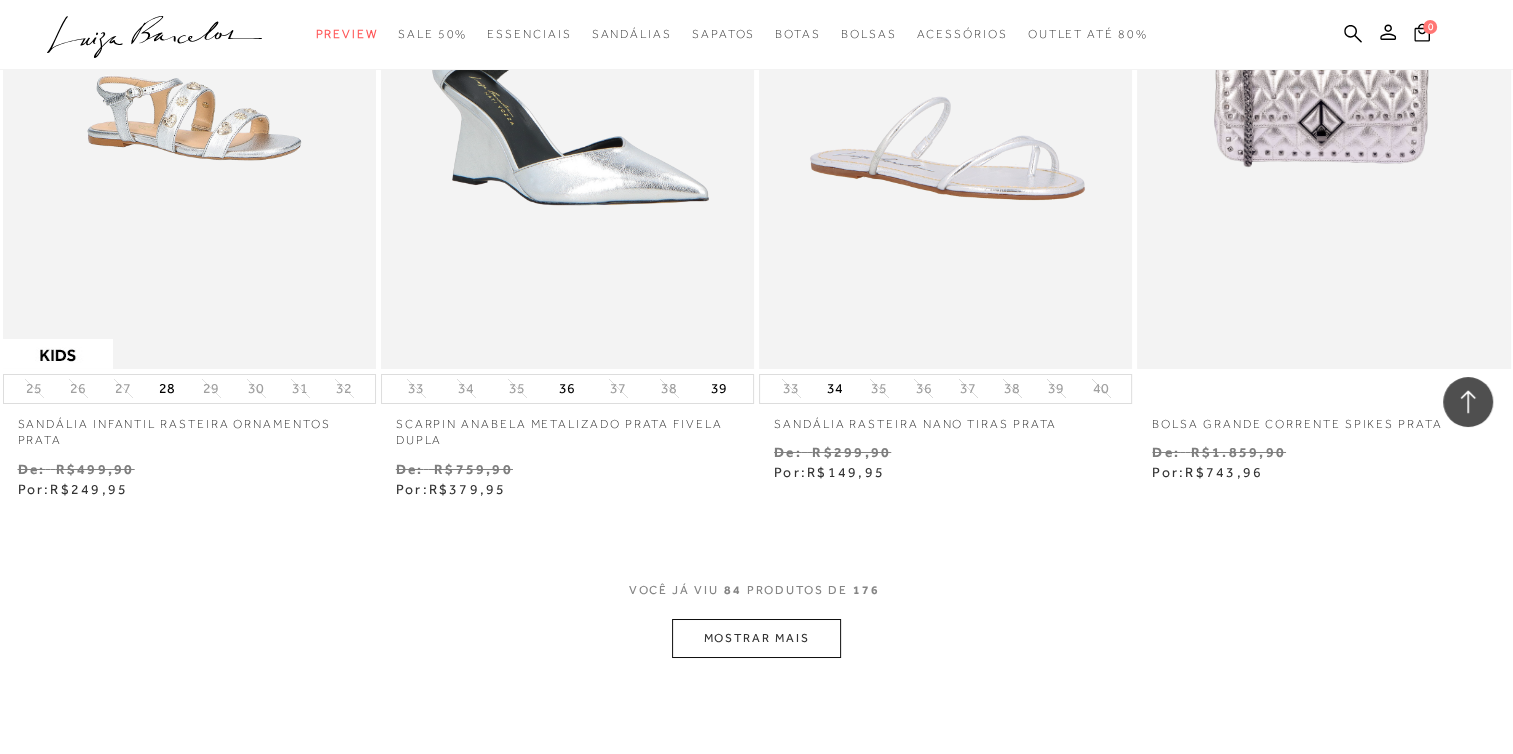 scroll, scrollTop: 14600, scrollLeft: 0, axis: vertical 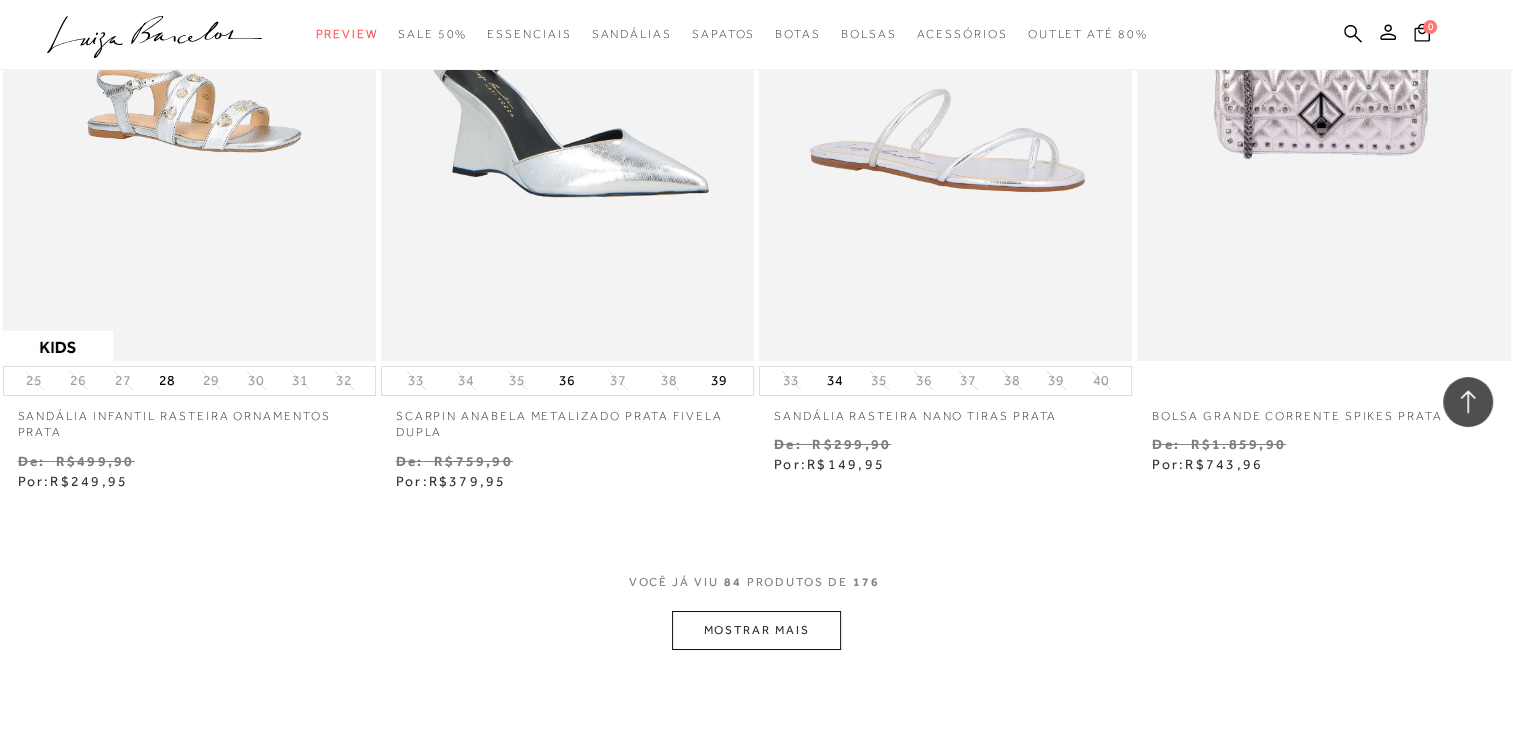 click on "MOSTRAR MAIS" at bounding box center [756, 630] 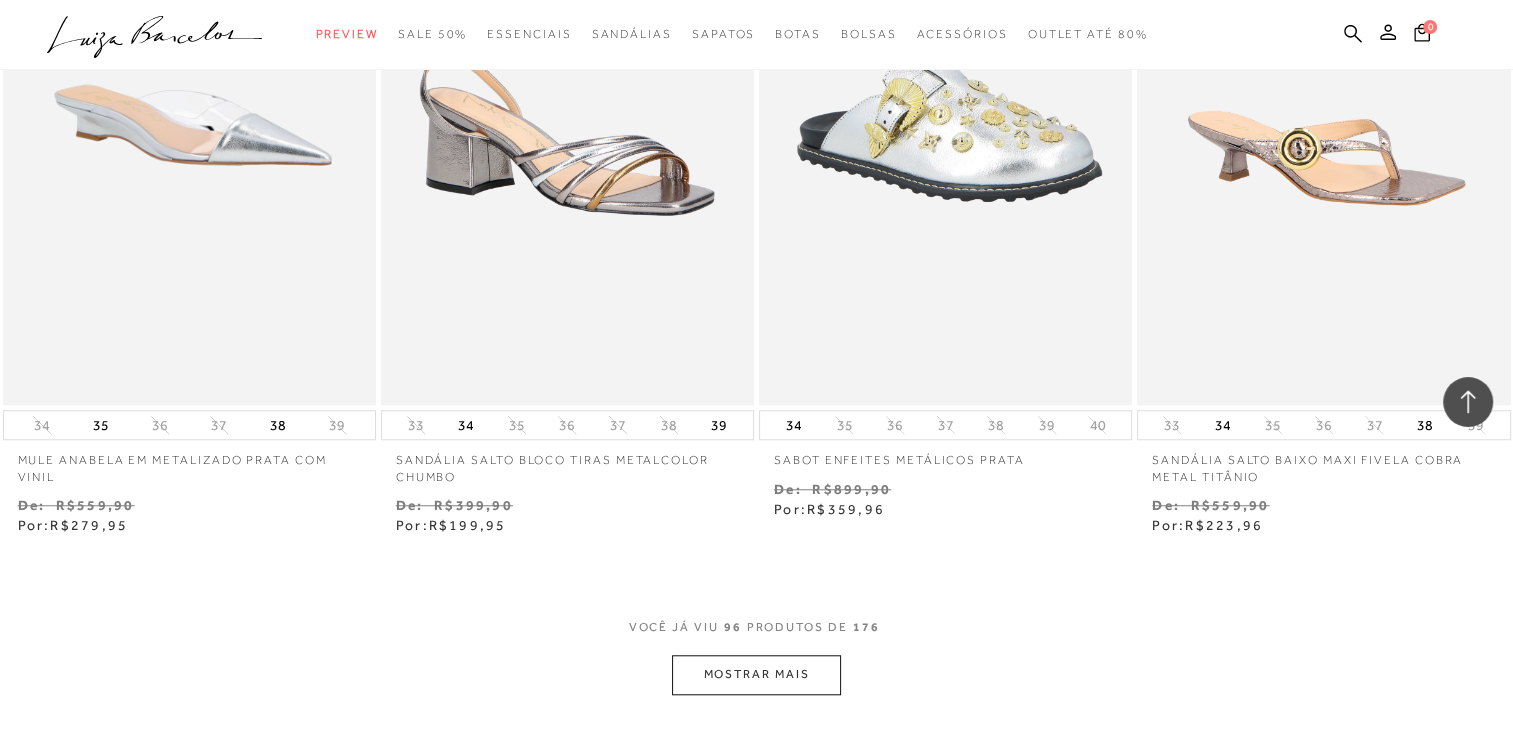 scroll, scrollTop: 16700, scrollLeft: 0, axis: vertical 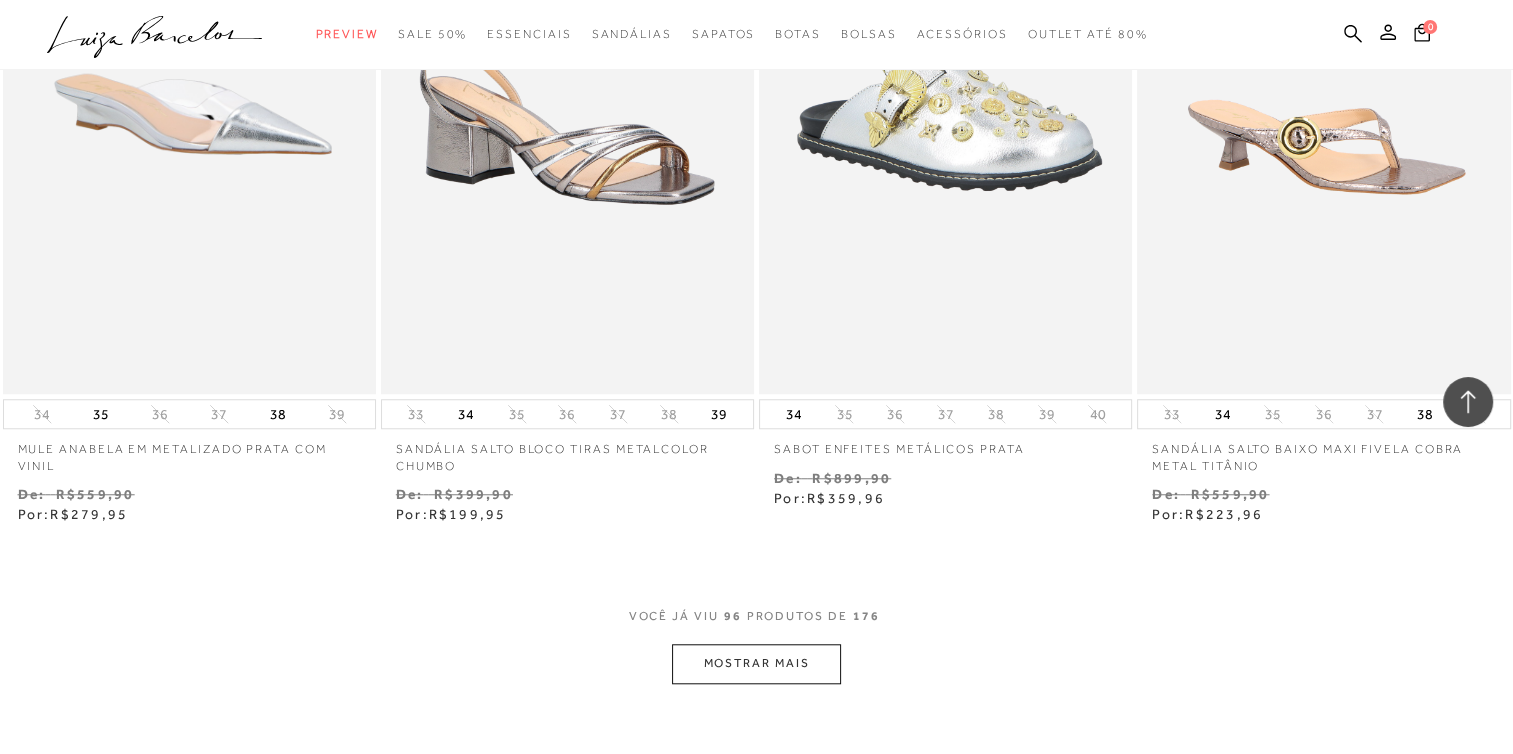 click on "MOSTRAR MAIS" at bounding box center (756, 663) 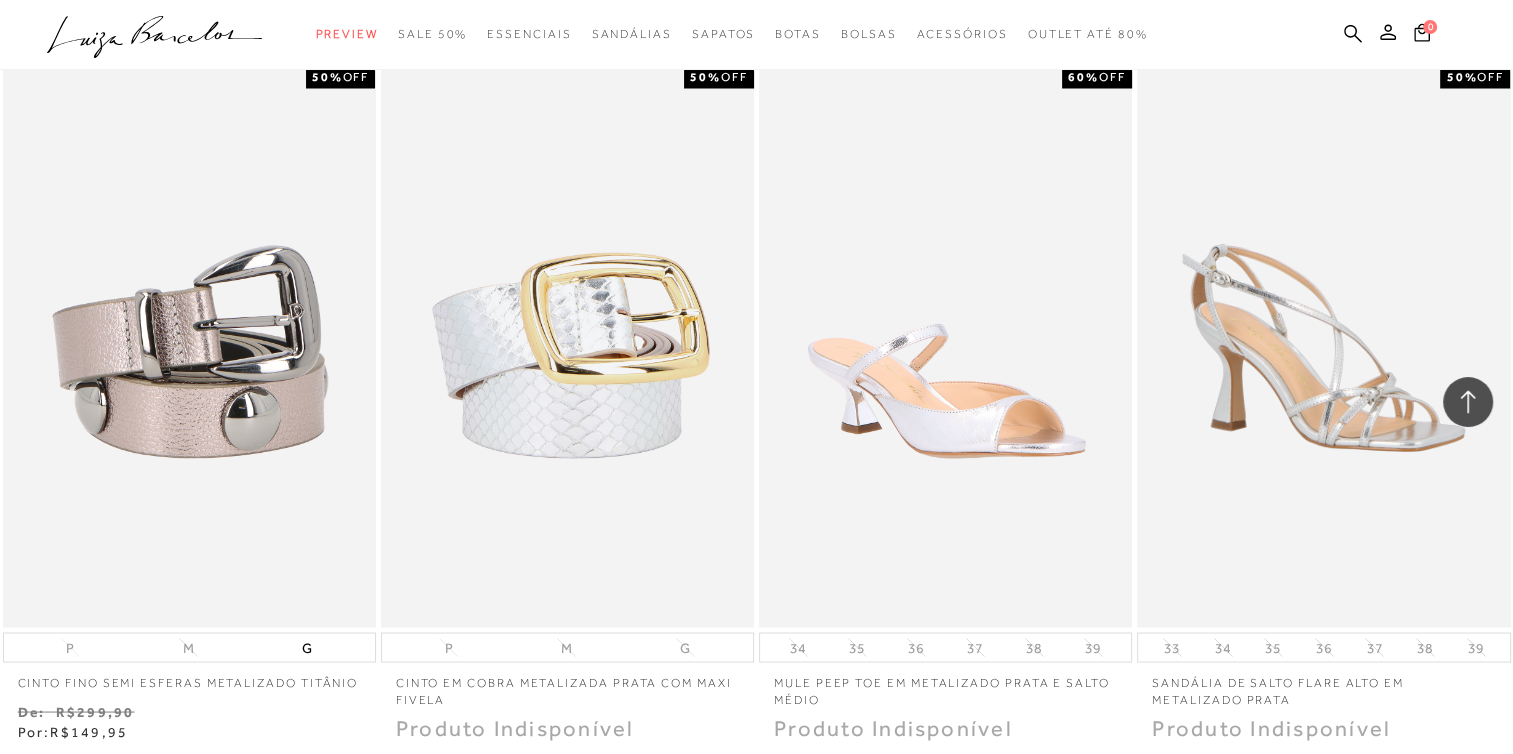 scroll, scrollTop: 18800, scrollLeft: 0, axis: vertical 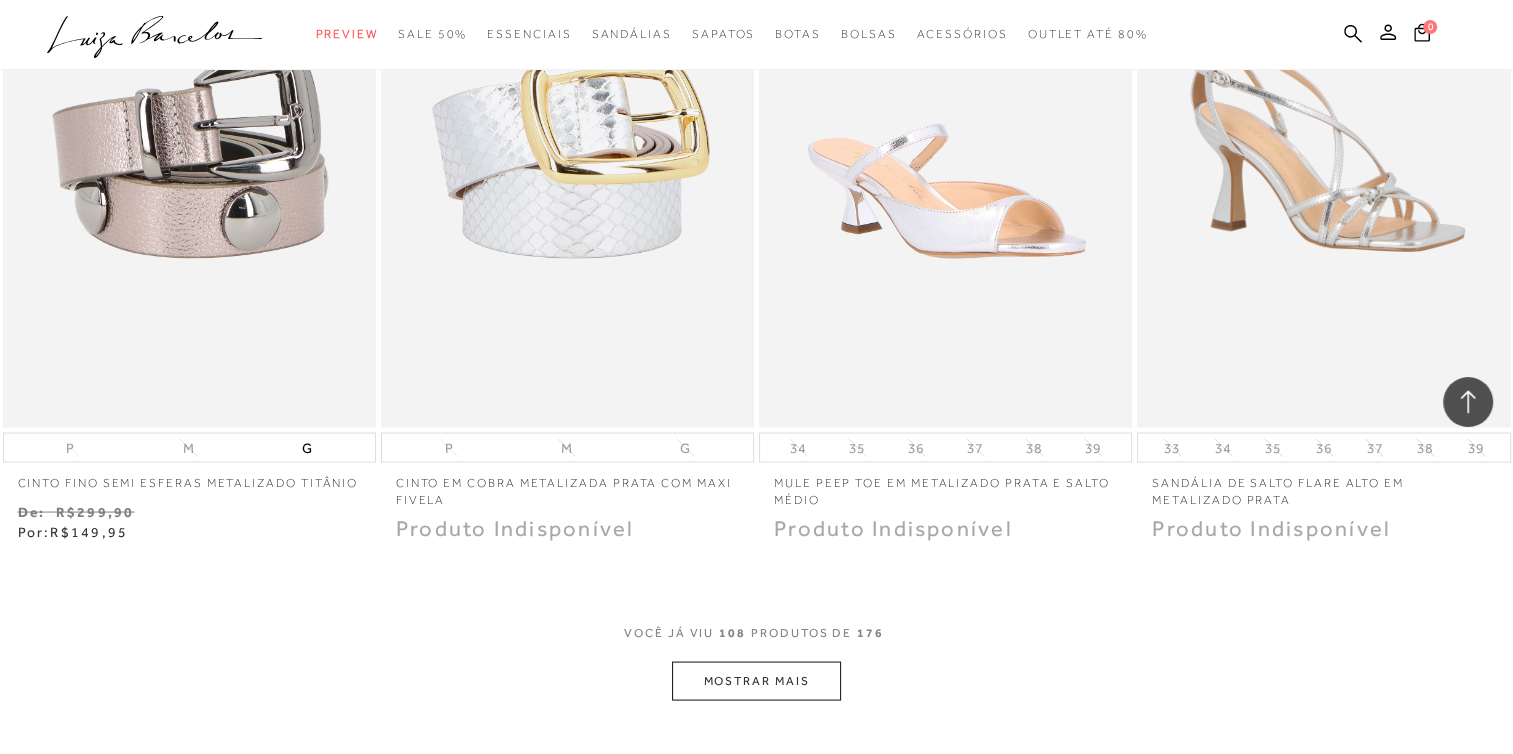 click on "MOSTRAR MAIS" at bounding box center (756, 680) 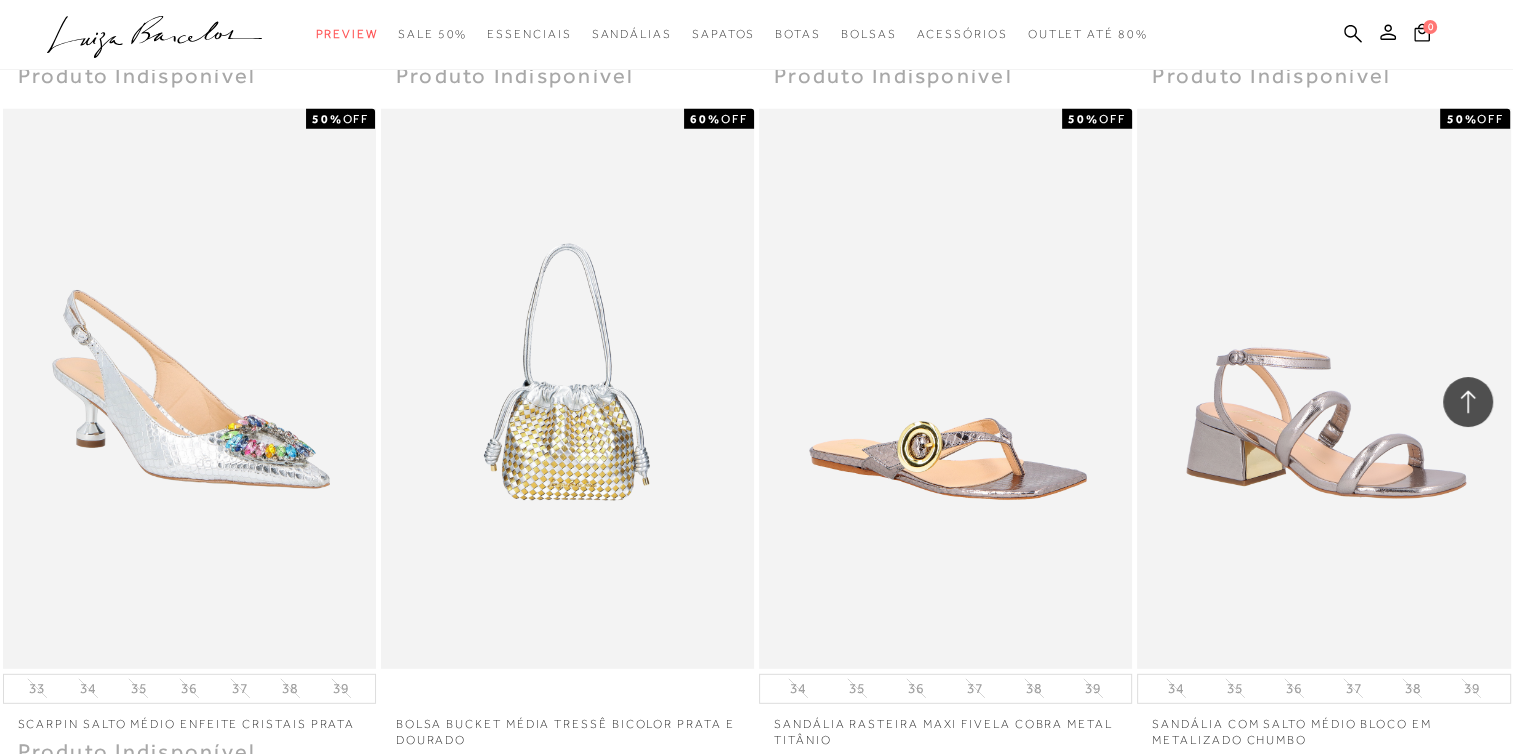 scroll, scrollTop: 20900, scrollLeft: 0, axis: vertical 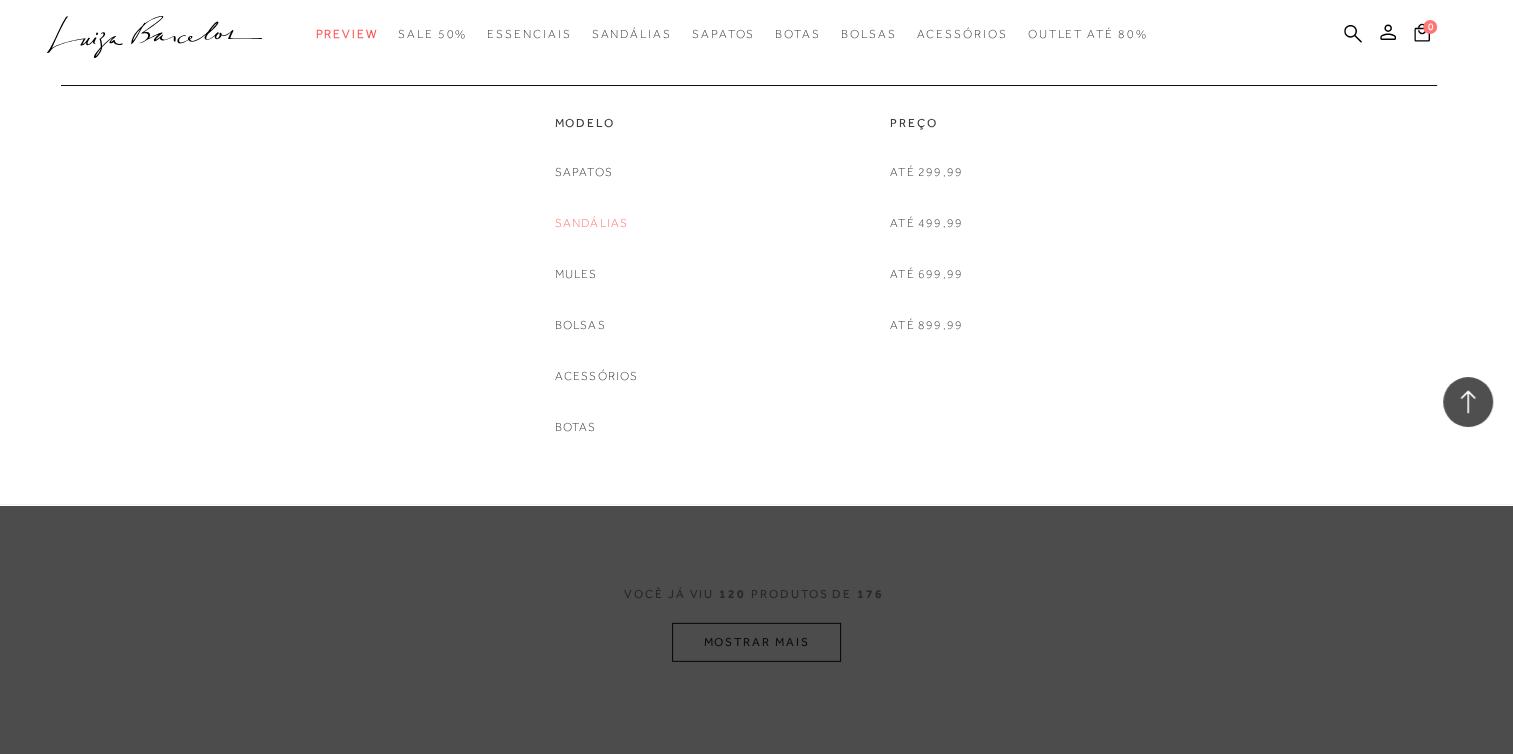 click on "Sandálias" at bounding box center (592, 223) 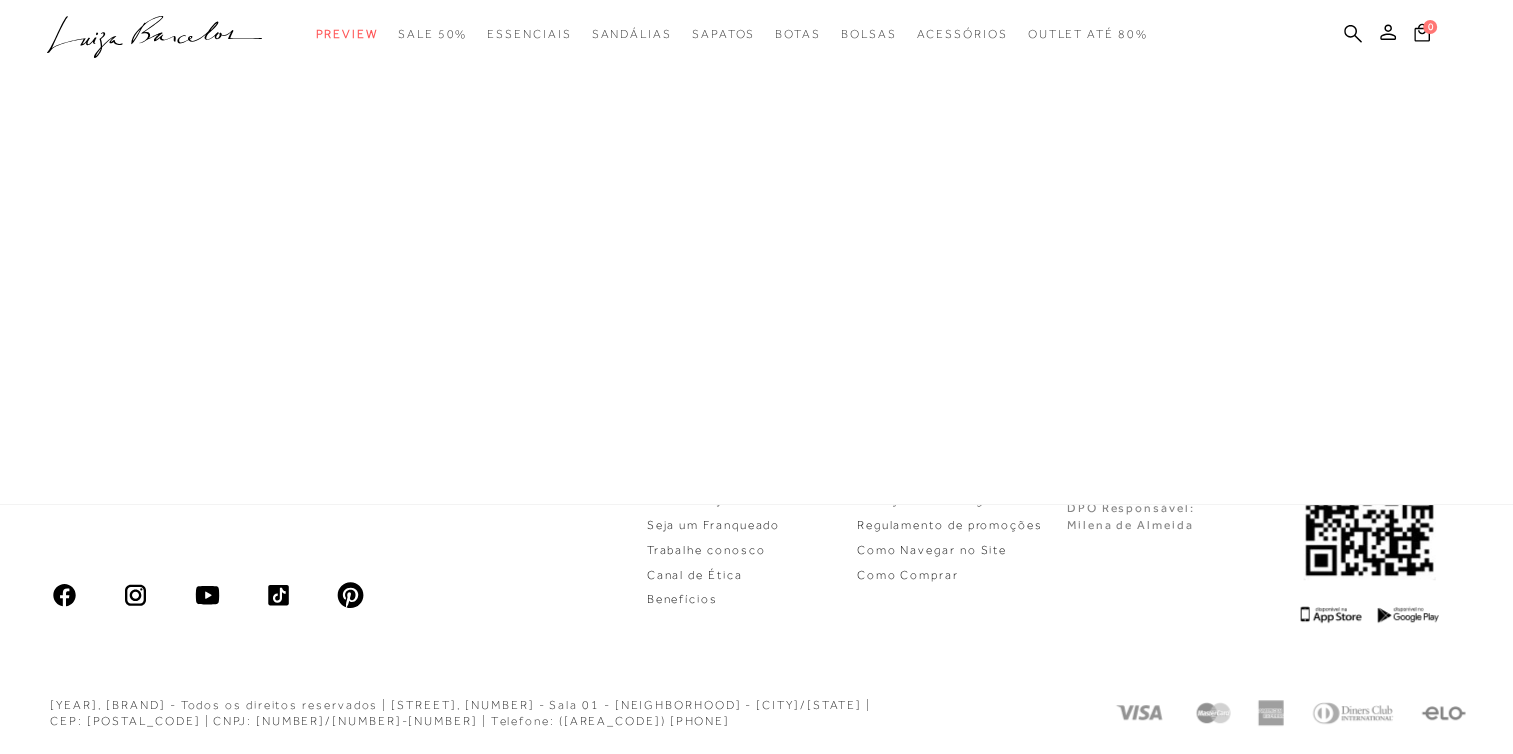 scroll, scrollTop: 1052, scrollLeft: 0, axis: vertical 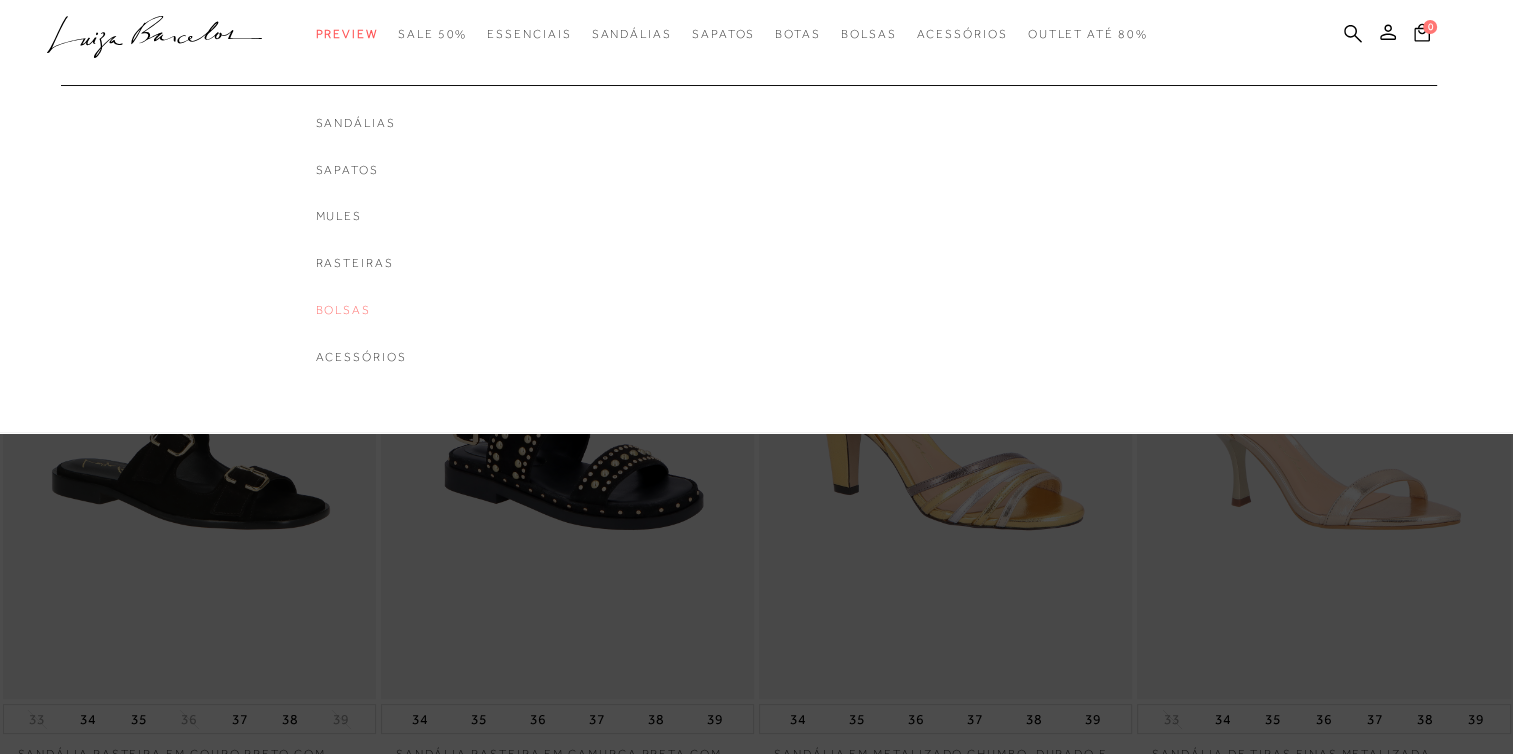 click on "Bolsas" at bounding box center (361, 310) 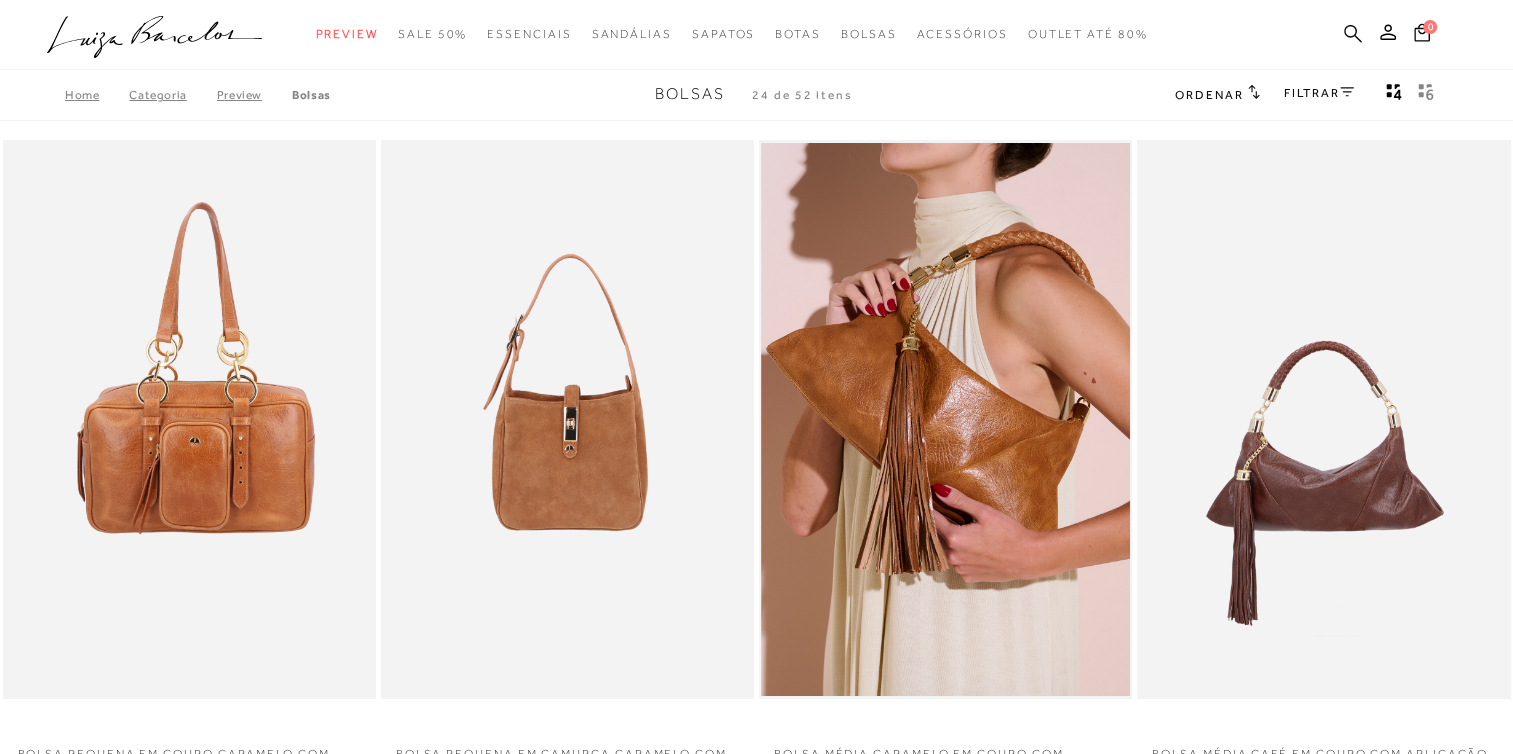 click 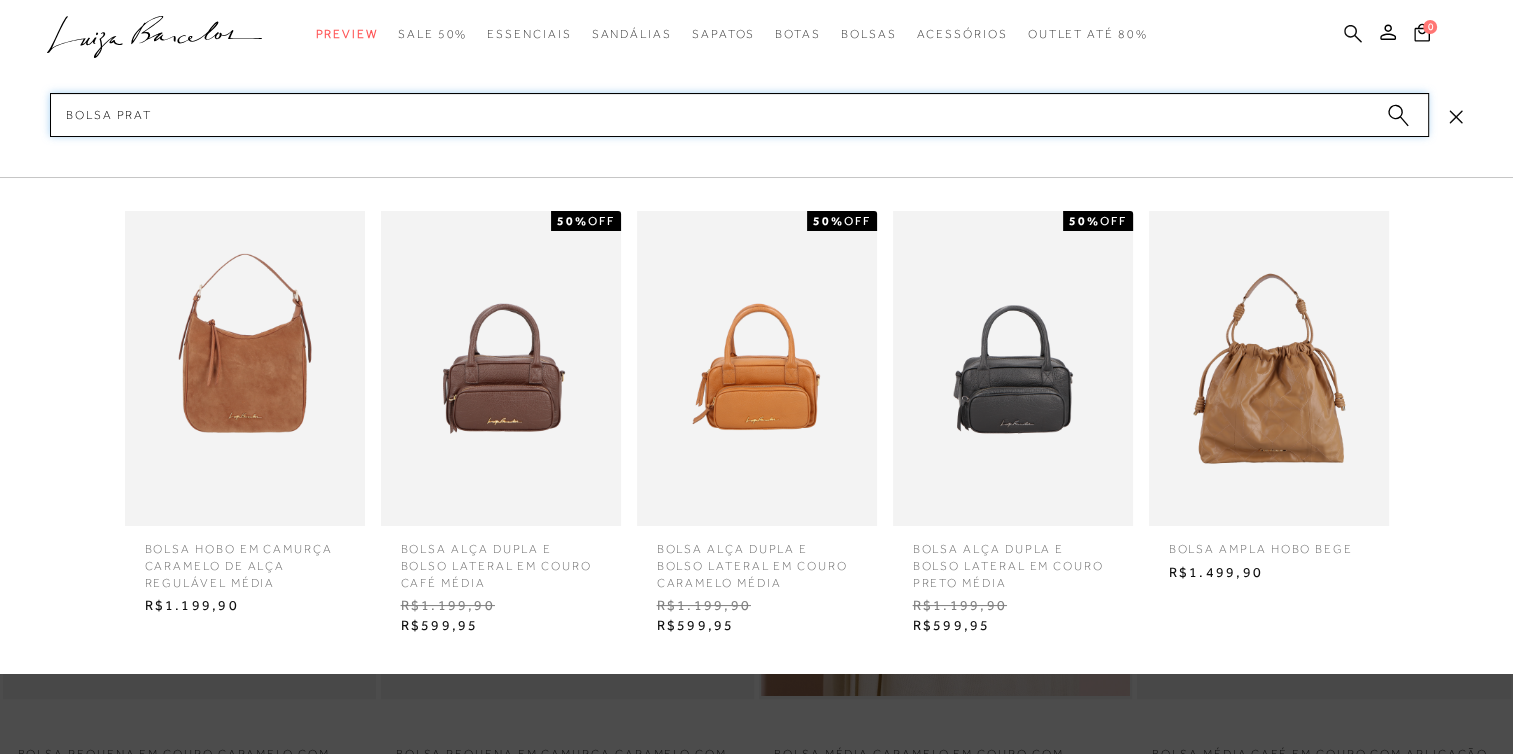 type on "bolsa prata" 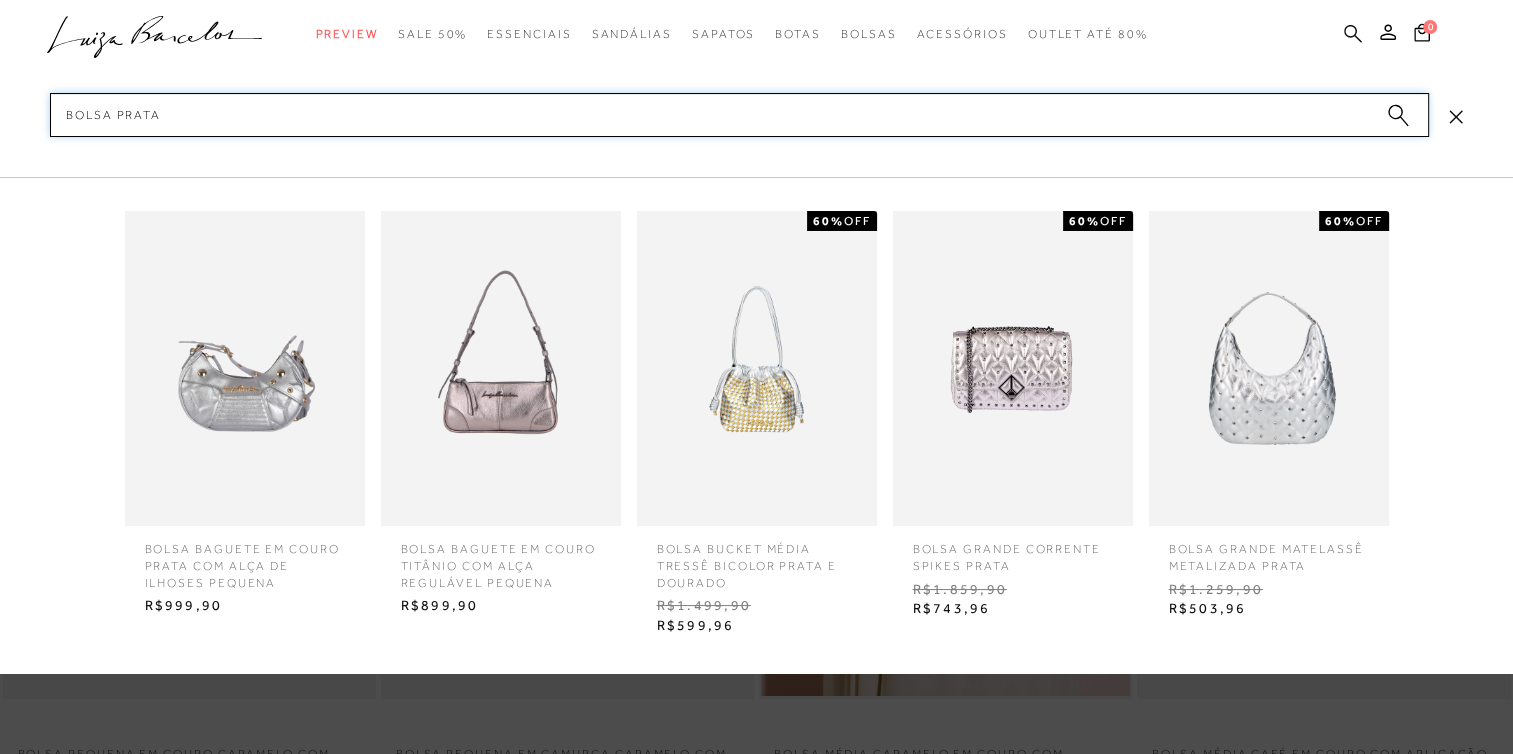 type 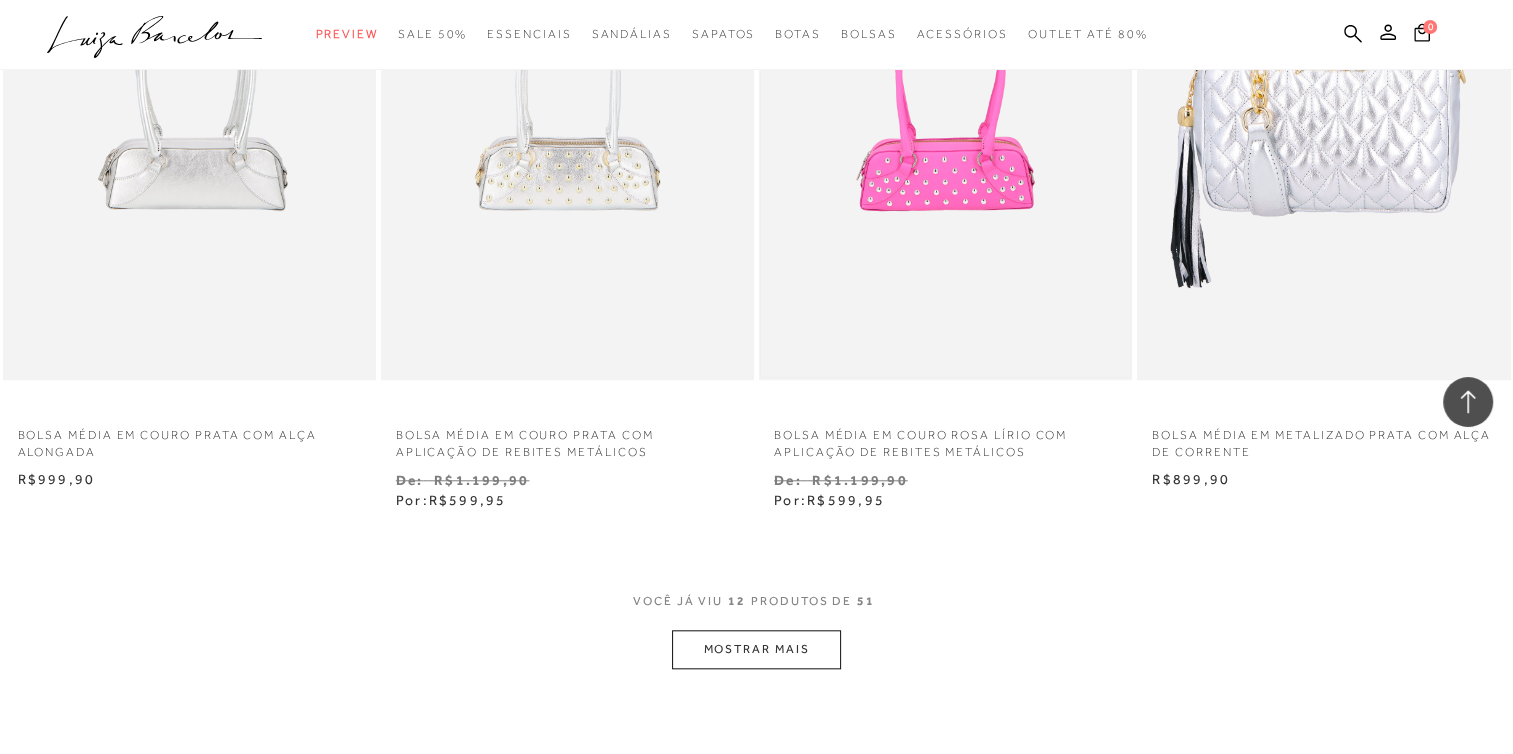 scroll, scrollTop: 1800, scrollLeft: 0, axis: vertical 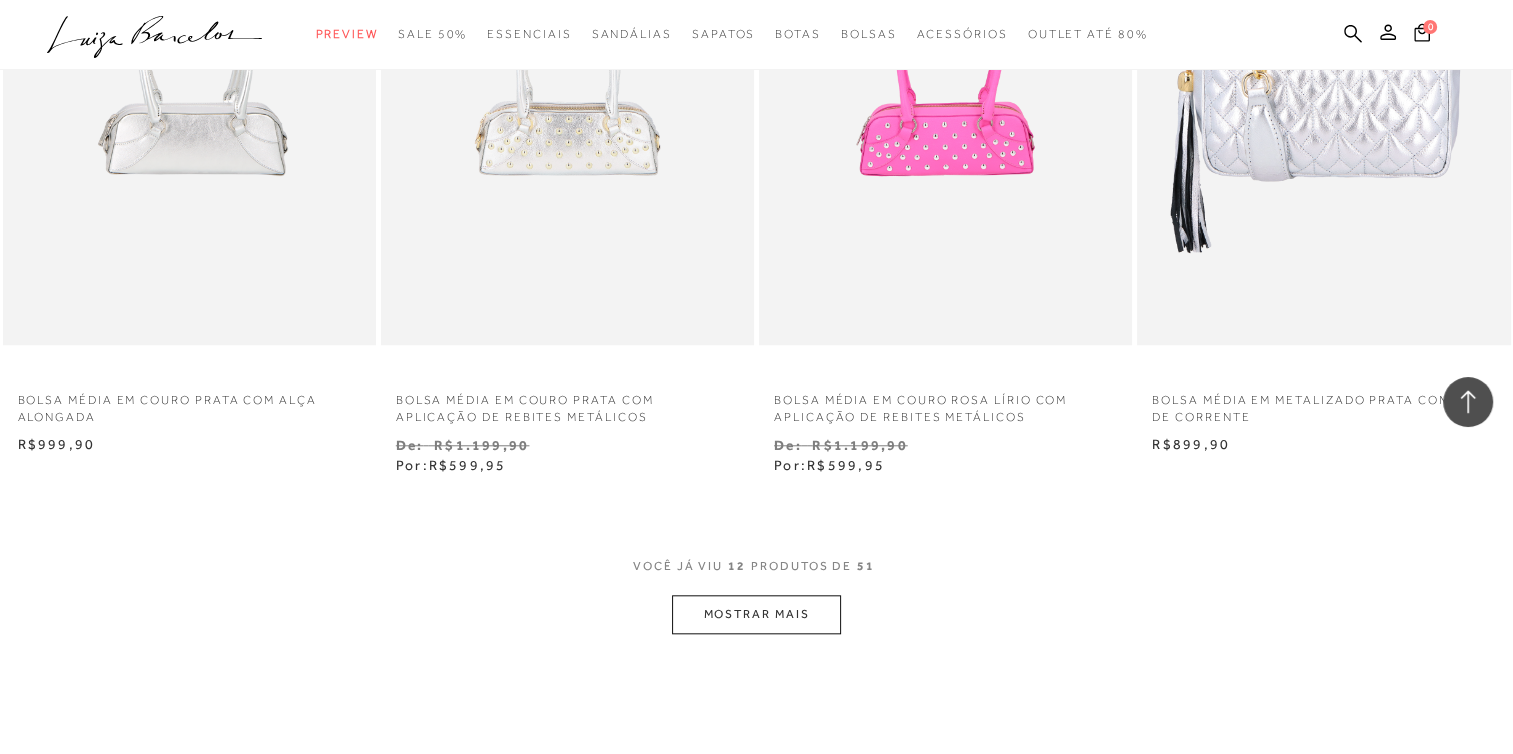 click on "MOSTRAR MAIS" at bounding box center [756, 614] 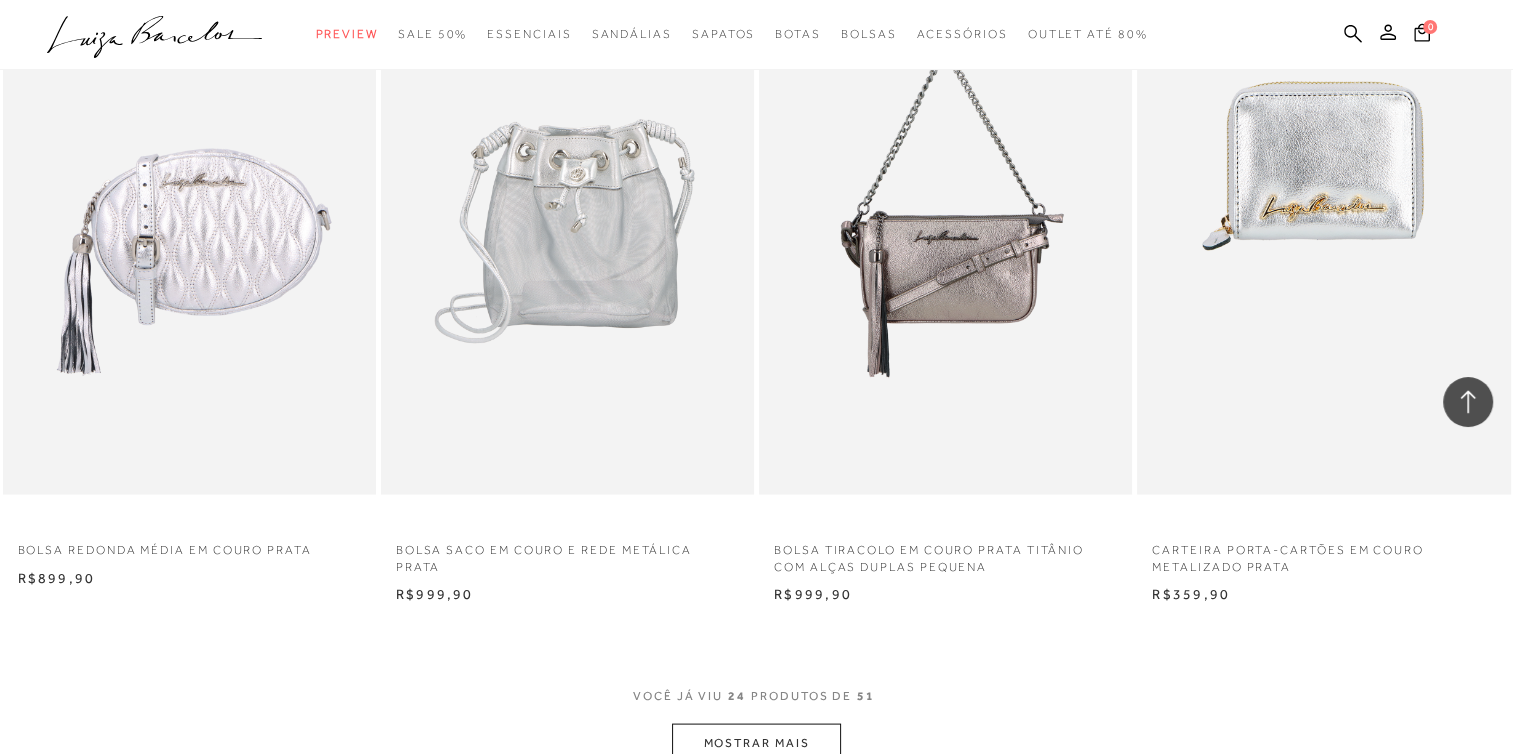 scroll, scrollTop: 3900, scrollLeft: 0, axis: vertical 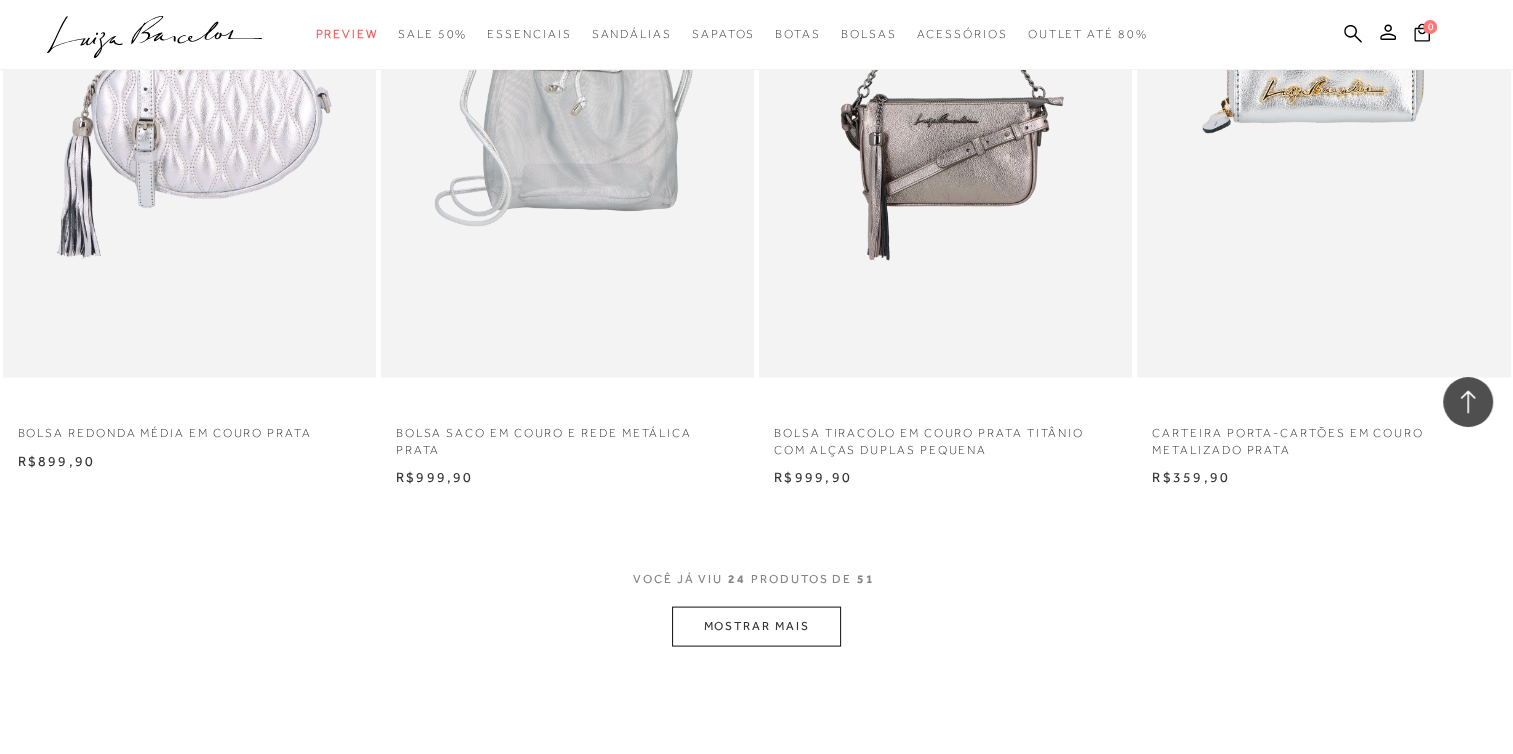 click on "MOSTRAR MAIS" at bounding box center (756, 626) 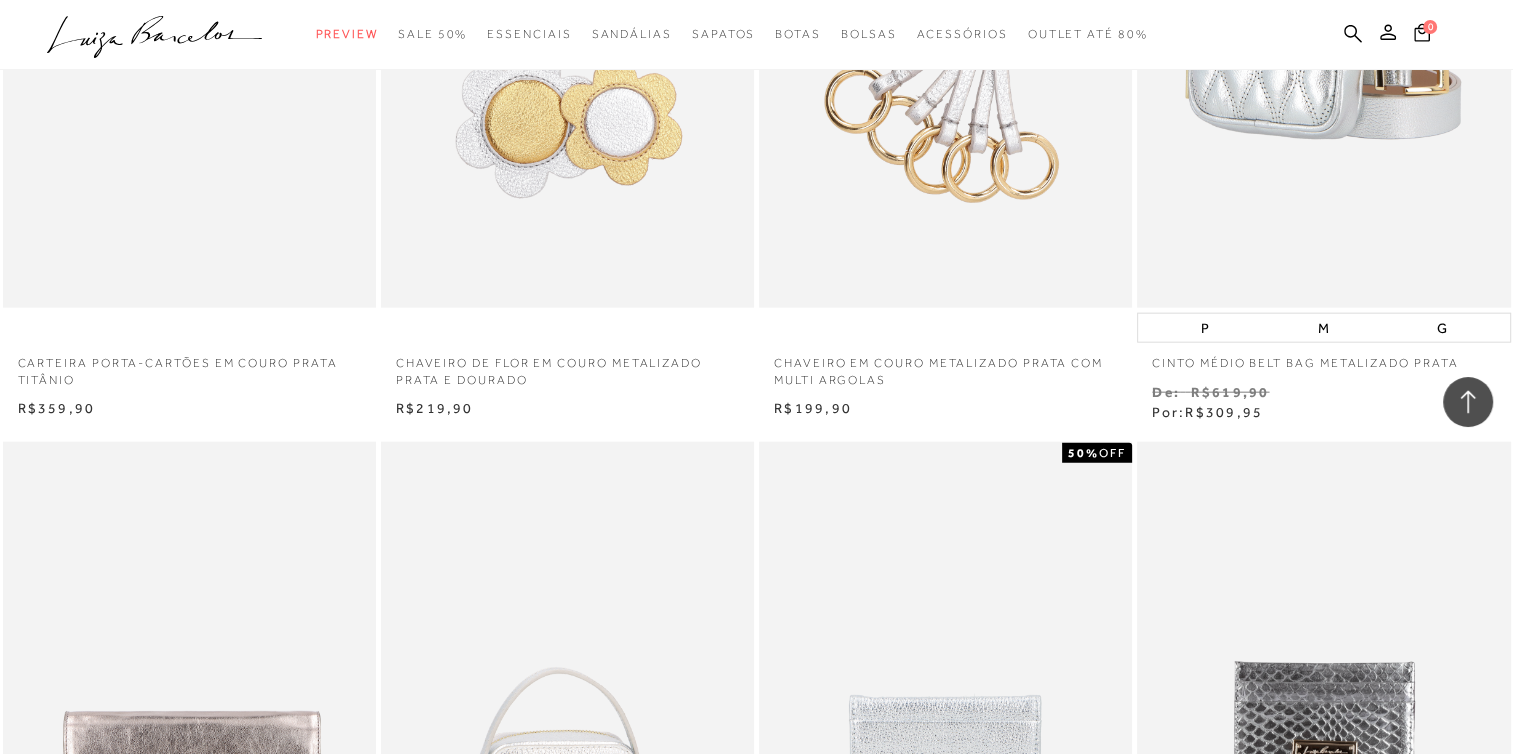 scroll, scrollTop: 4300, scrollLeft: 0, axis: vertical 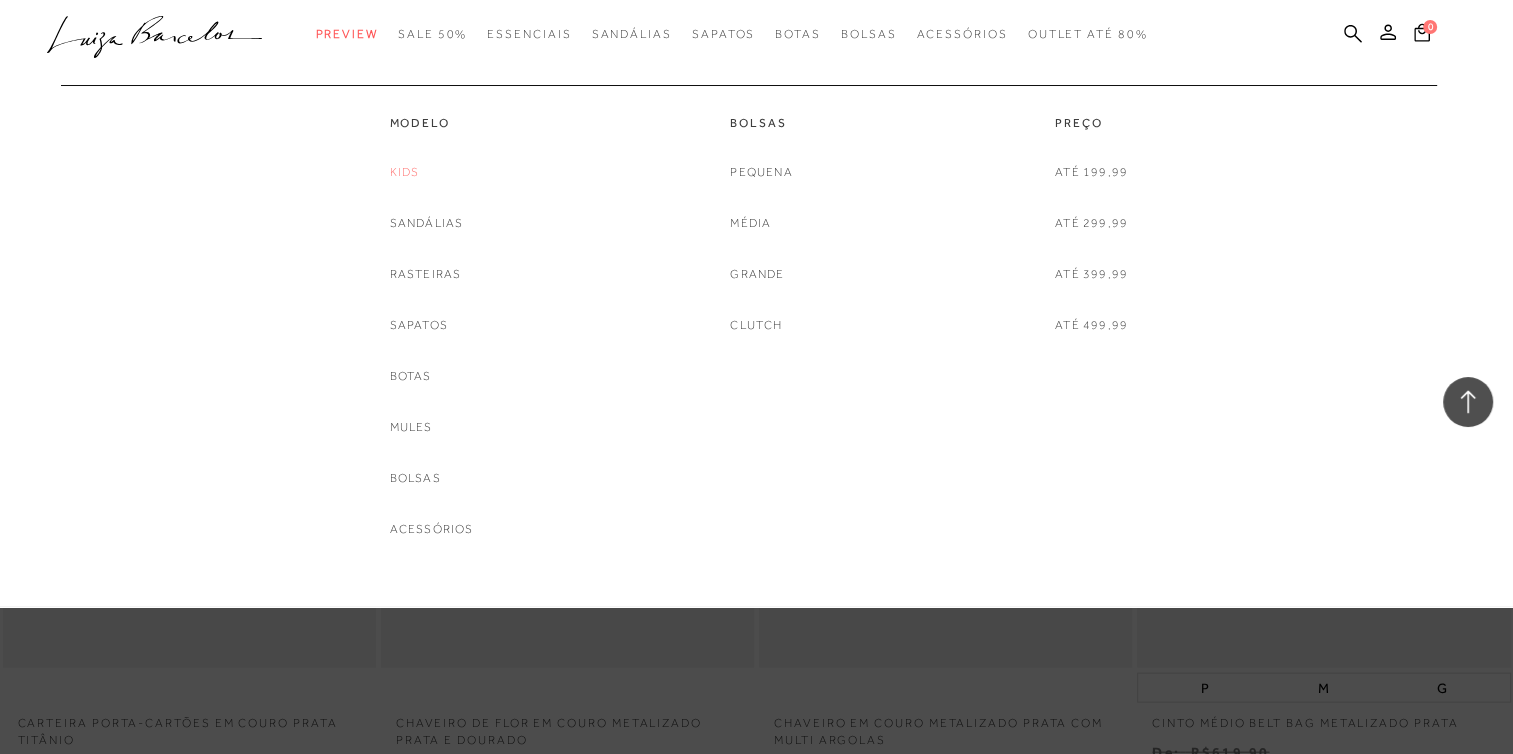 click on "Kids" at bounding box center (405, 172) 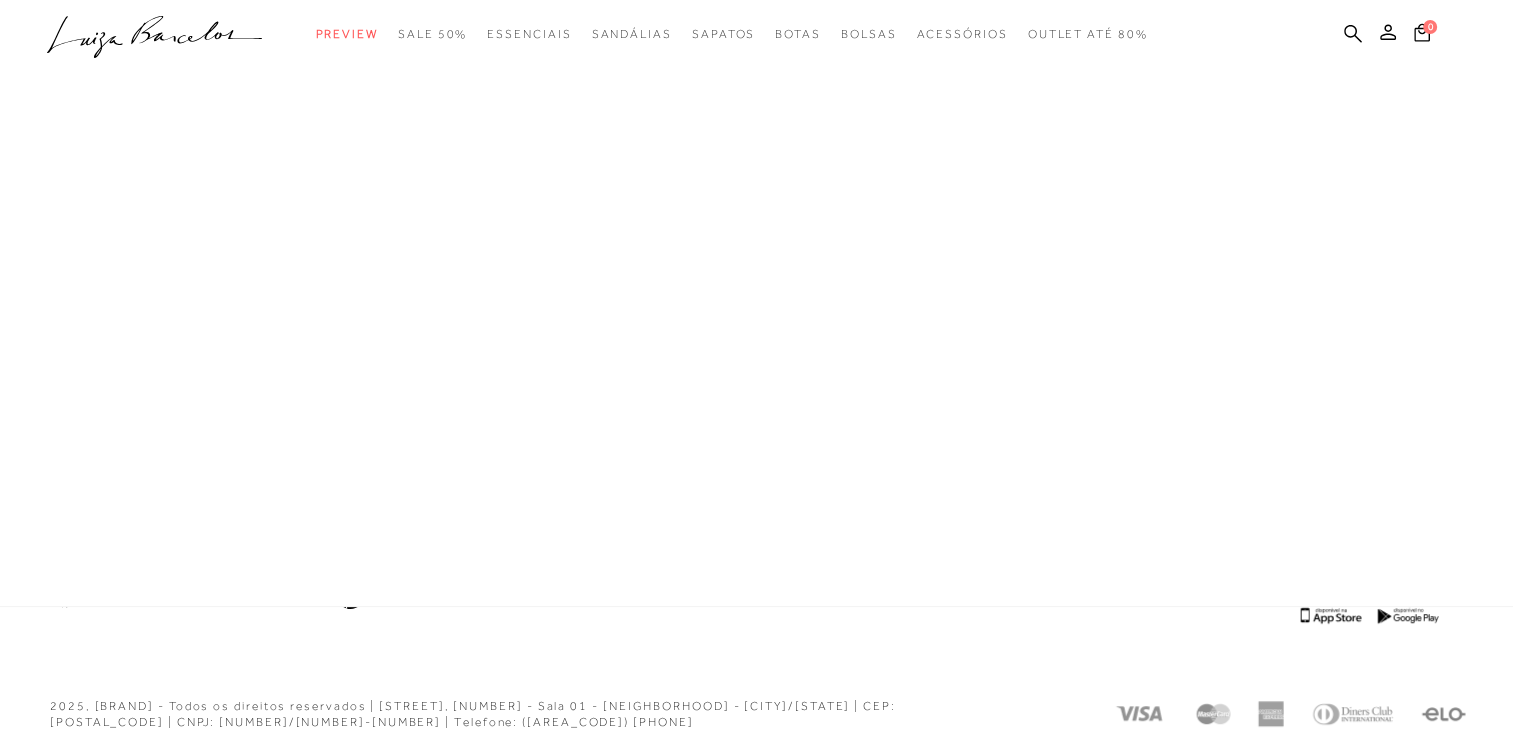 scroll, scrollTop: 49, scrollLeft: 0, axis: vertical 